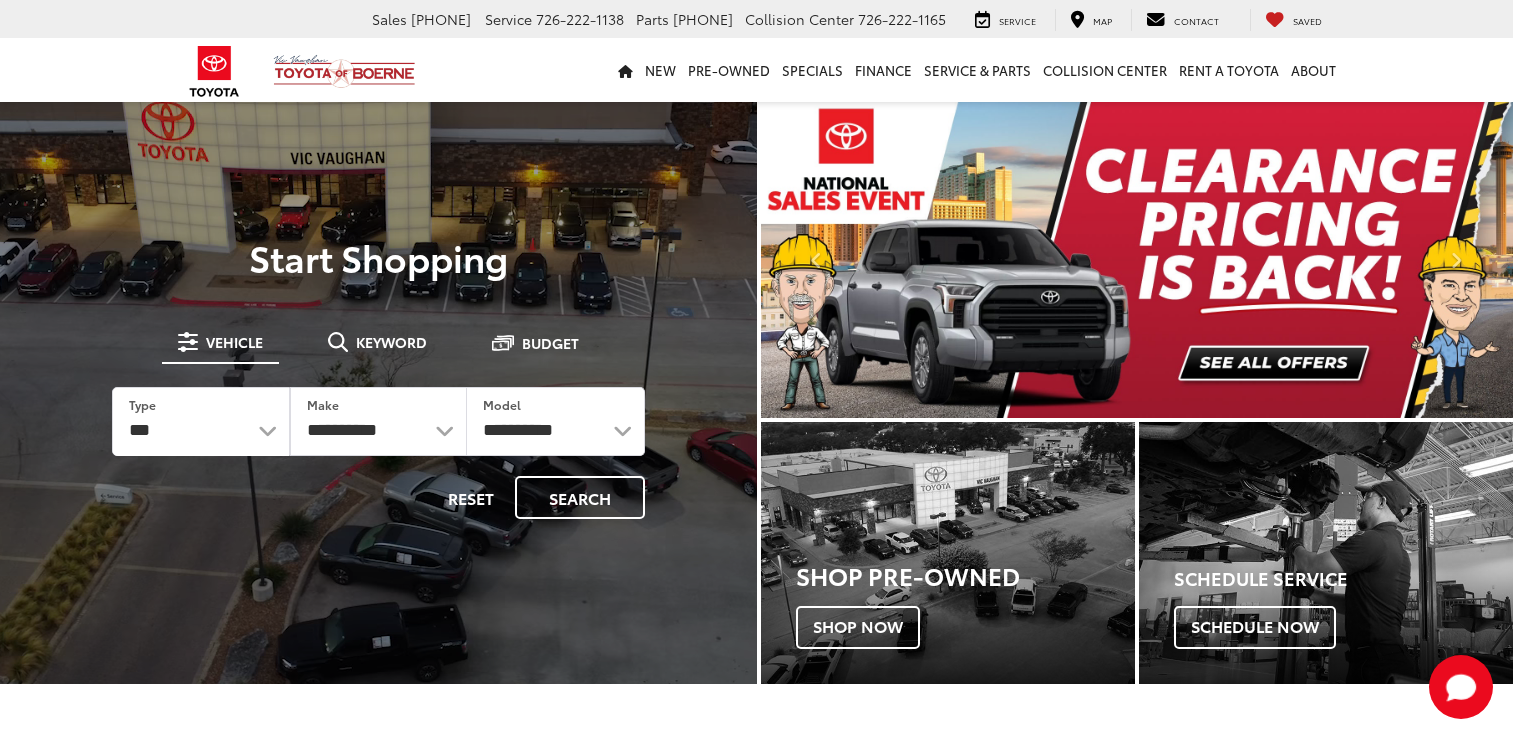 scroll, scrollTop: 0, scrollLeft: 0, axis: both 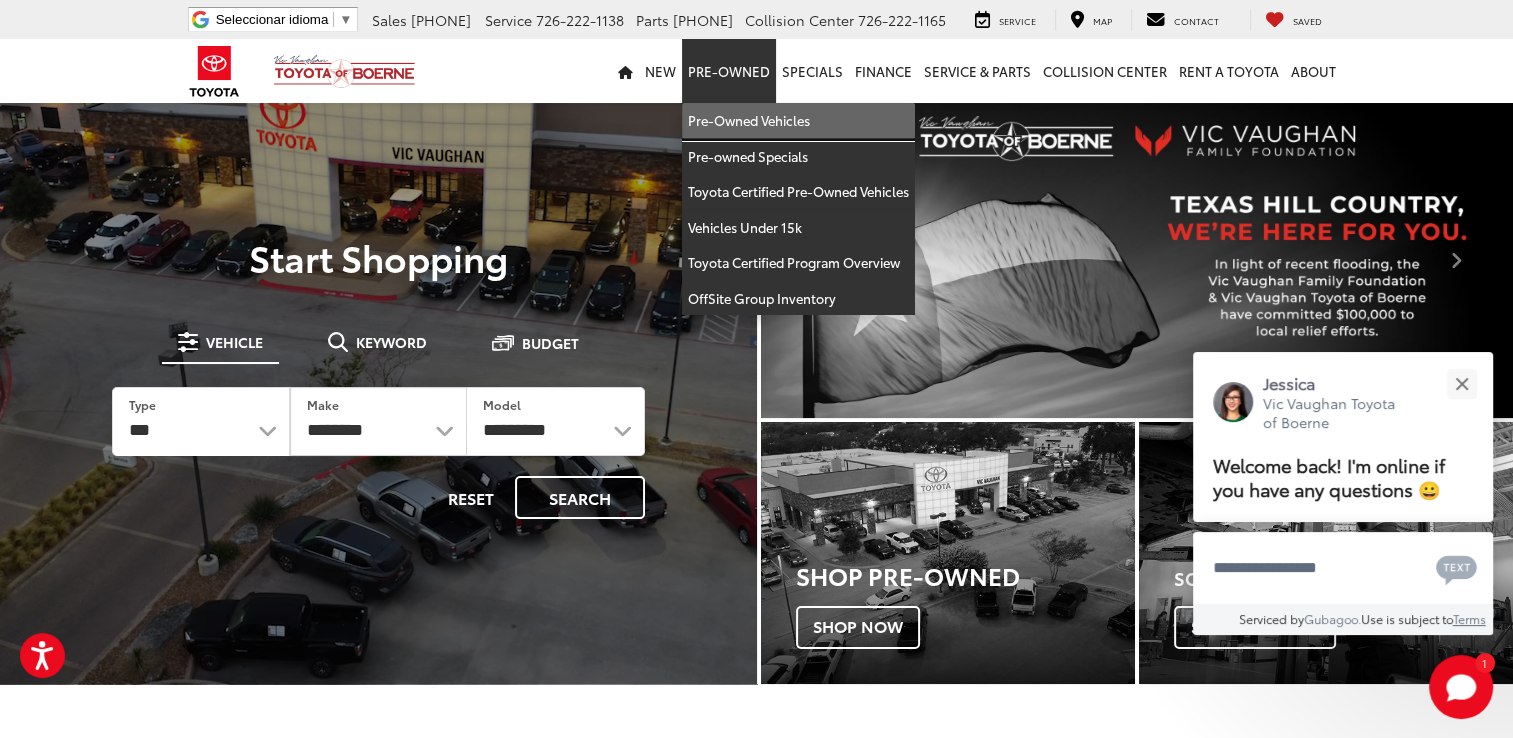 click on "Pre-Owned Vehicles" at bounding box center (798, 121) 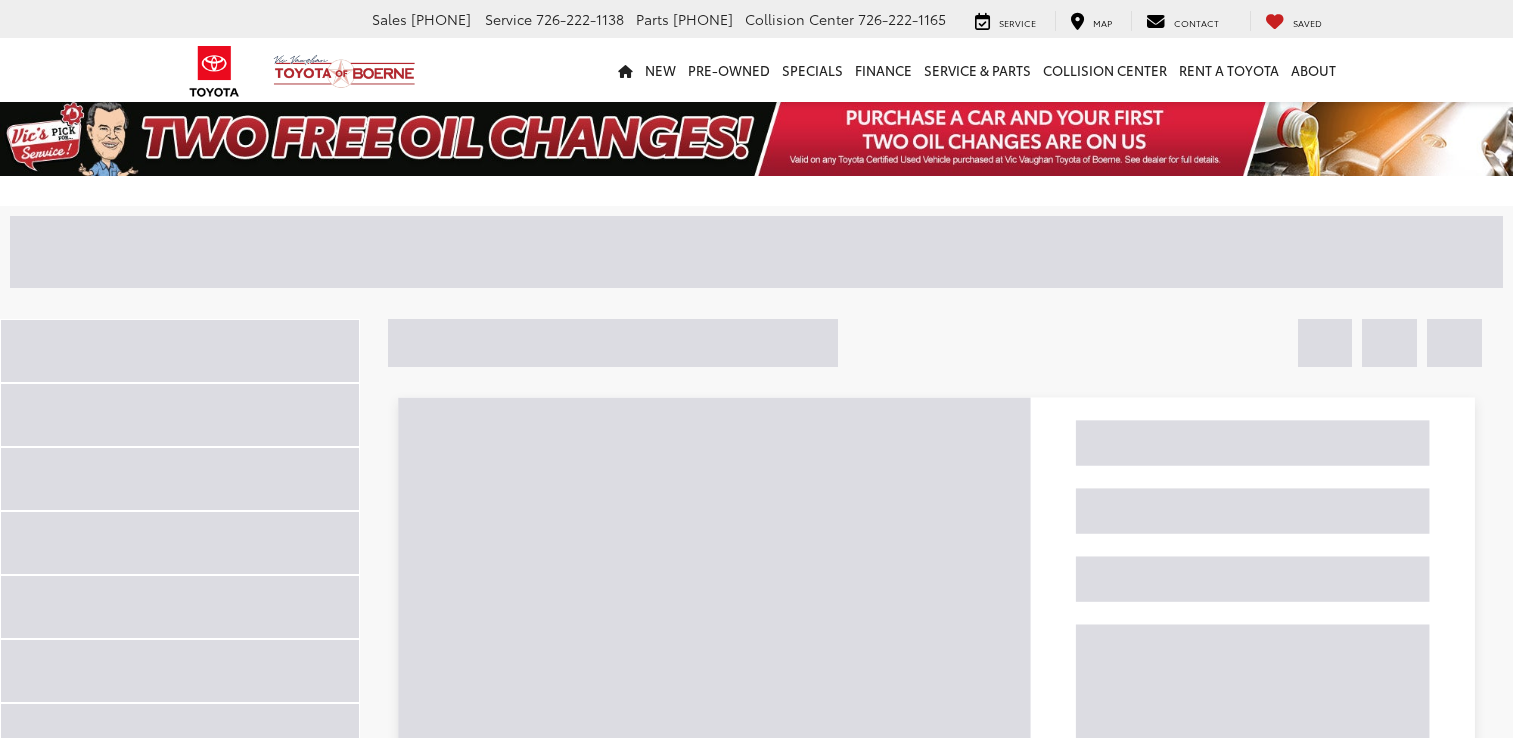 scroll, scrollTop: 0, scrollLeft: 0, axis: both 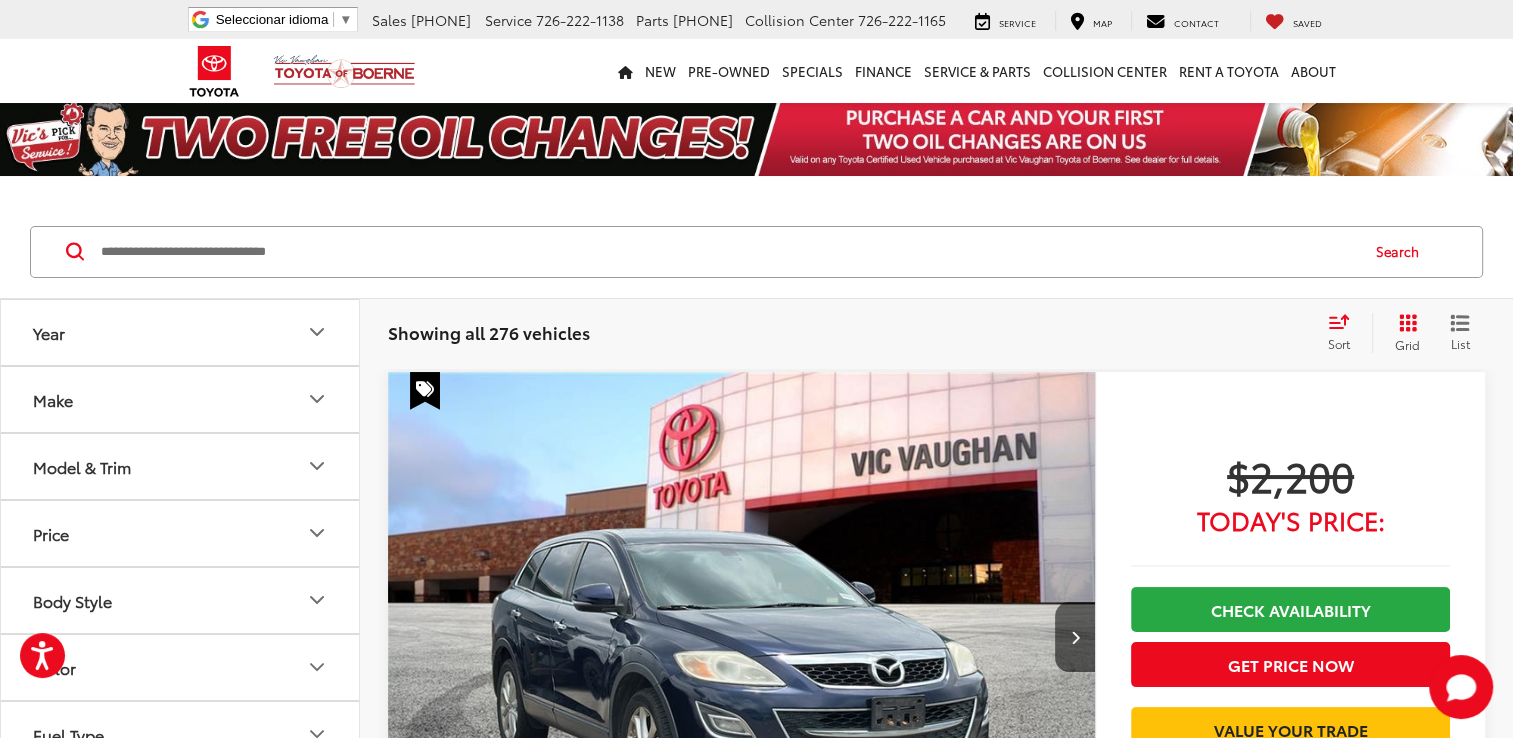 click on "Make" at bounding box center (181, 399) 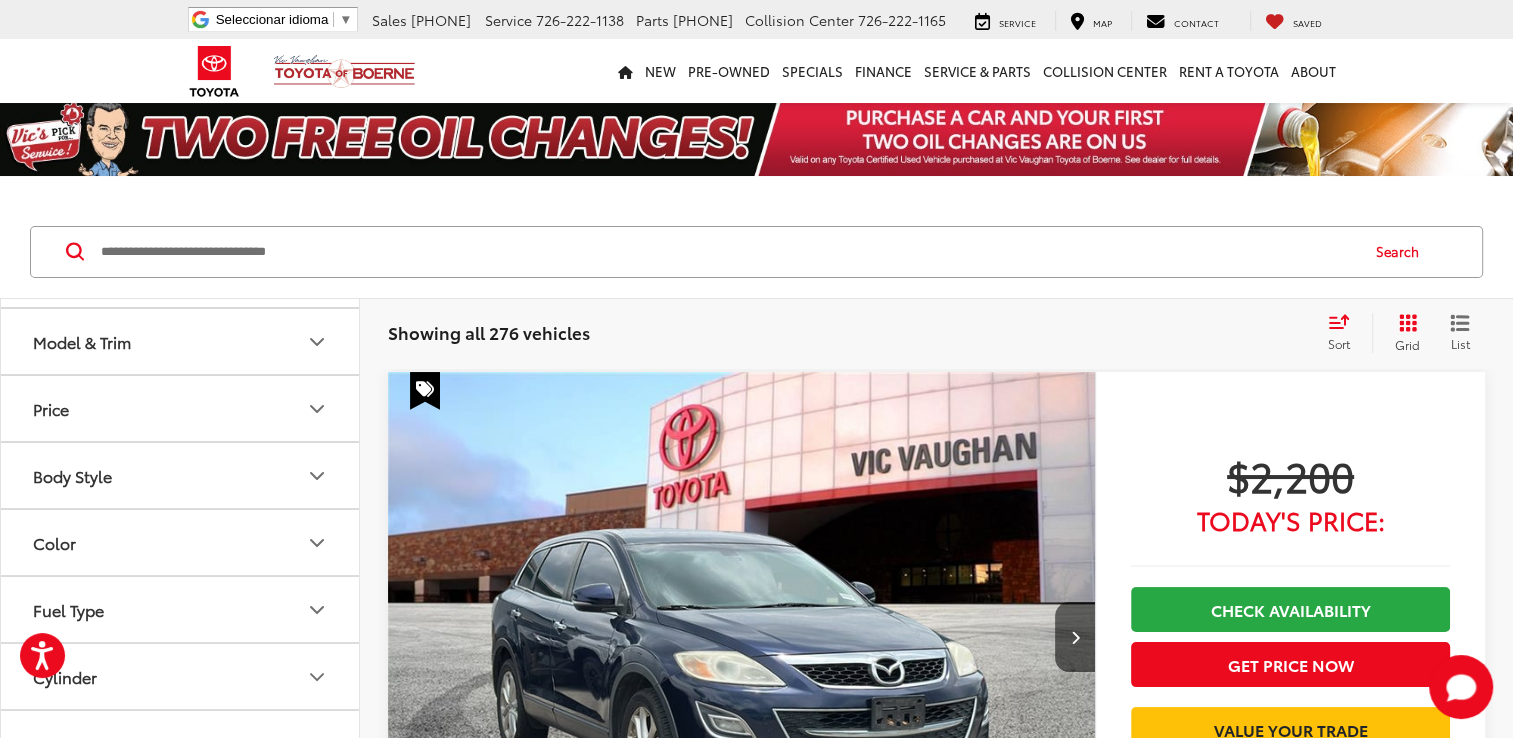 scroll, scrollTop: 700, scrollLeft: 0, axis: vertical 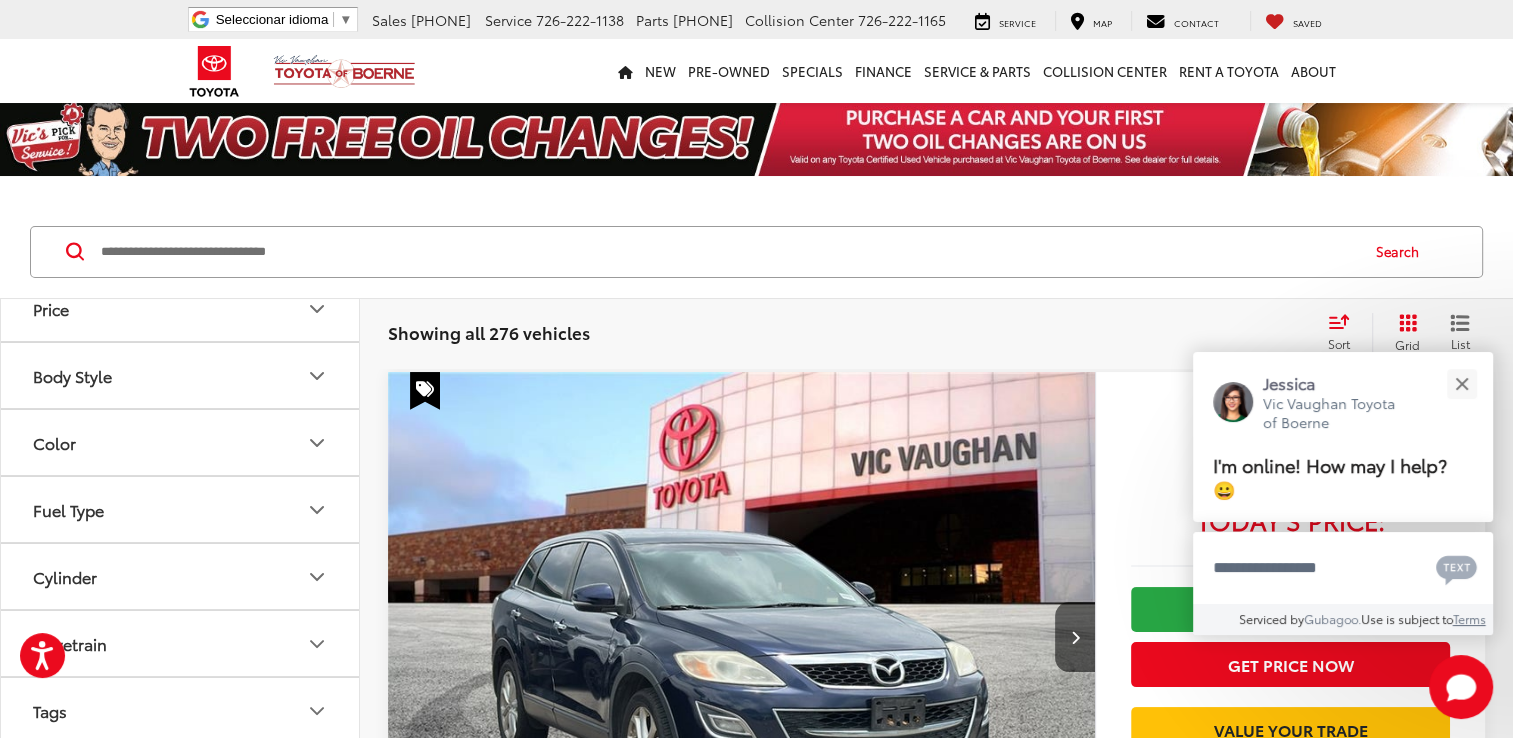click at bounding box center [180, 141] 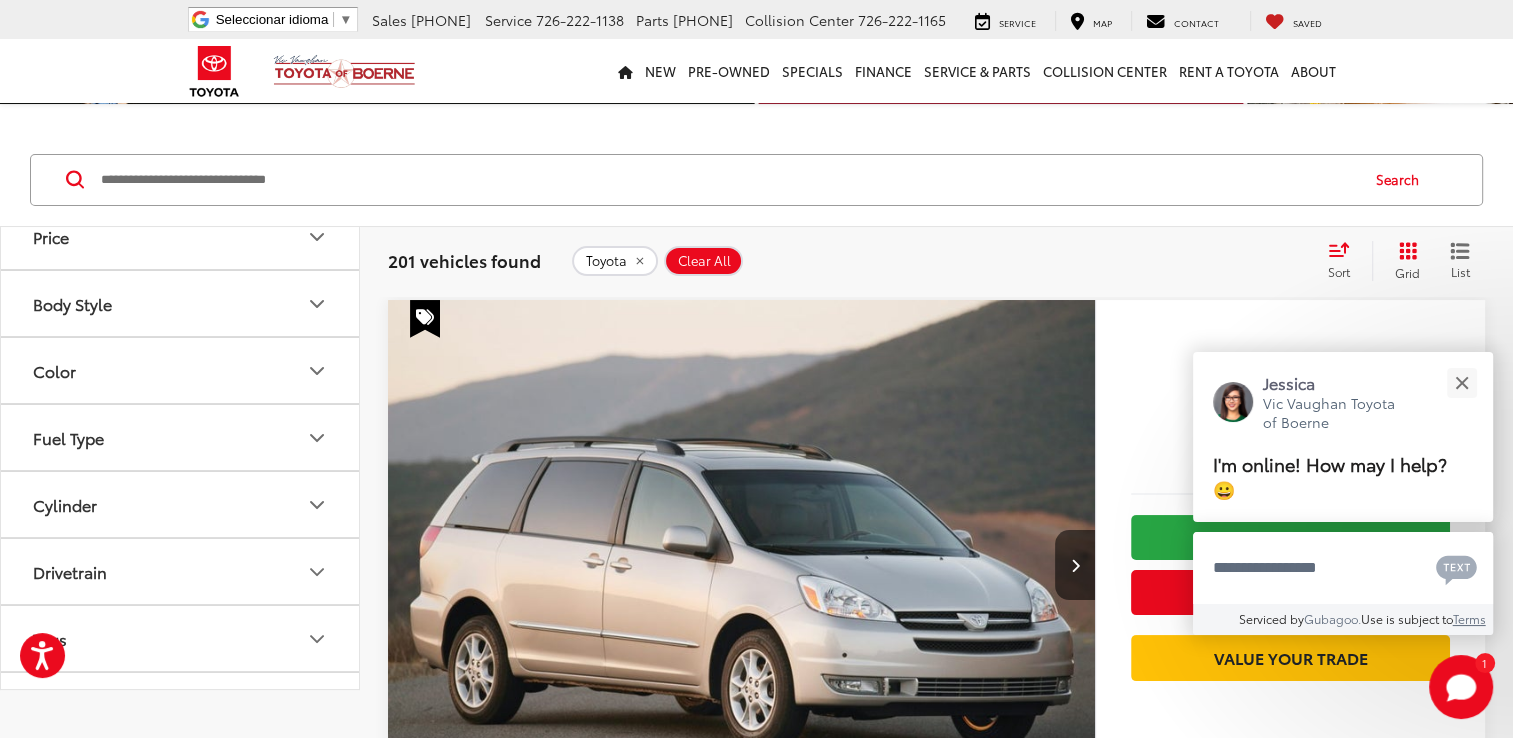 scroll, scrollTop: 200, scrollLeft: 0, axis: vertical 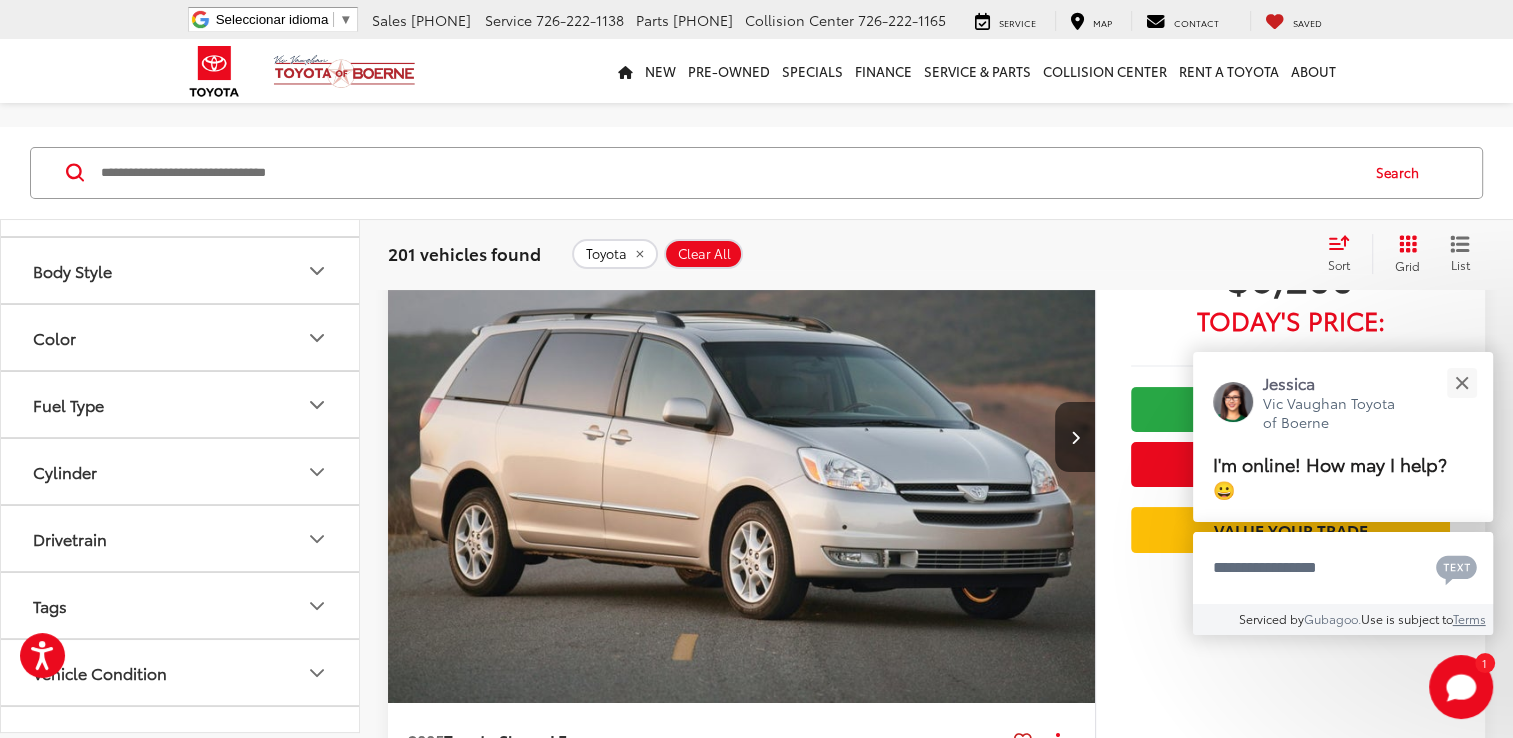 click on "Model & Trim" at bounding box center (181, 137) 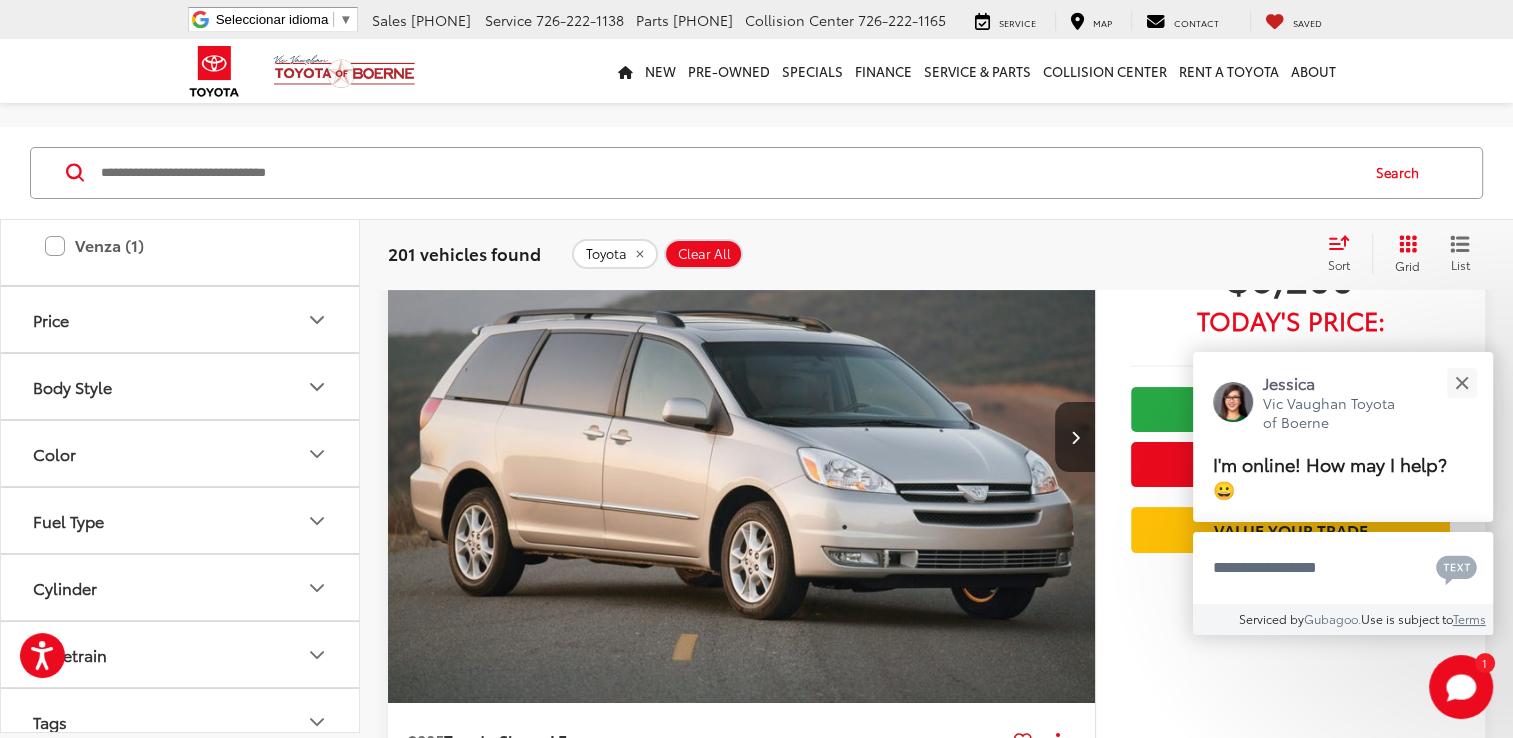 scroll, scrollTop: 1500, scrollLeft: 0, axis: vertical 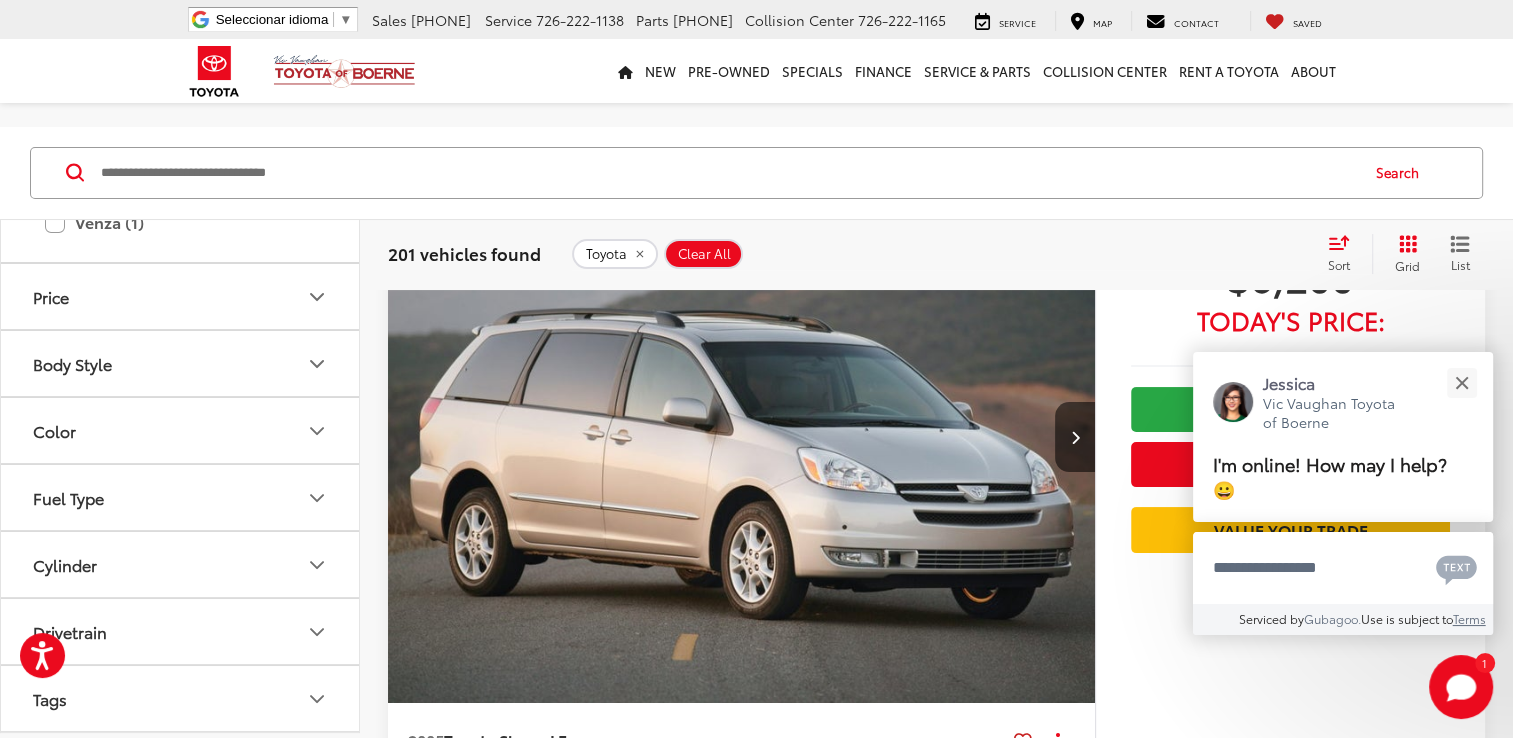 click on "Sienna (5)" at bounding box center [180, 27] 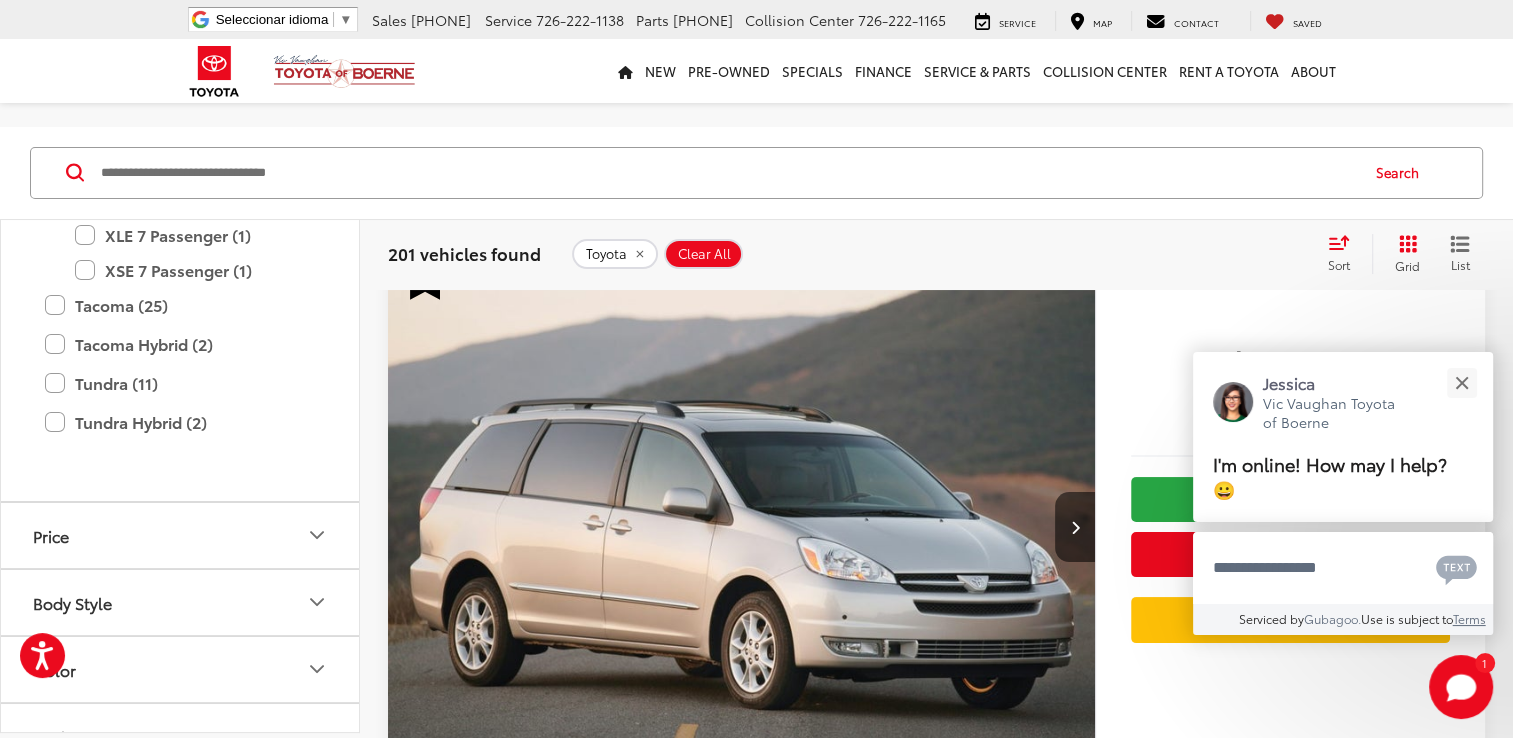 scroll, scrollTop: 80, scrollLeft: 0, axis: vertical 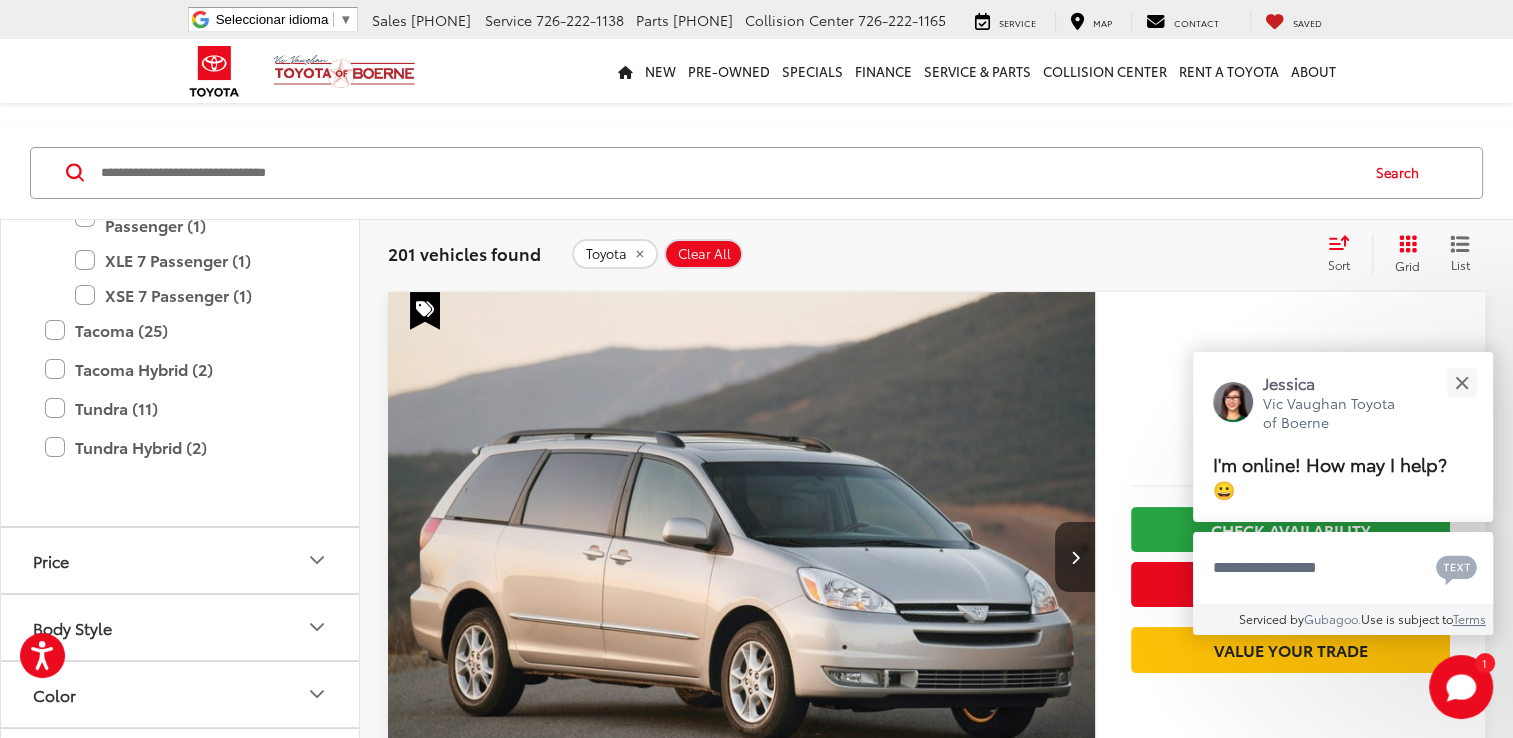 click on "Sequoia (3)" at bounding box center (180, 13) 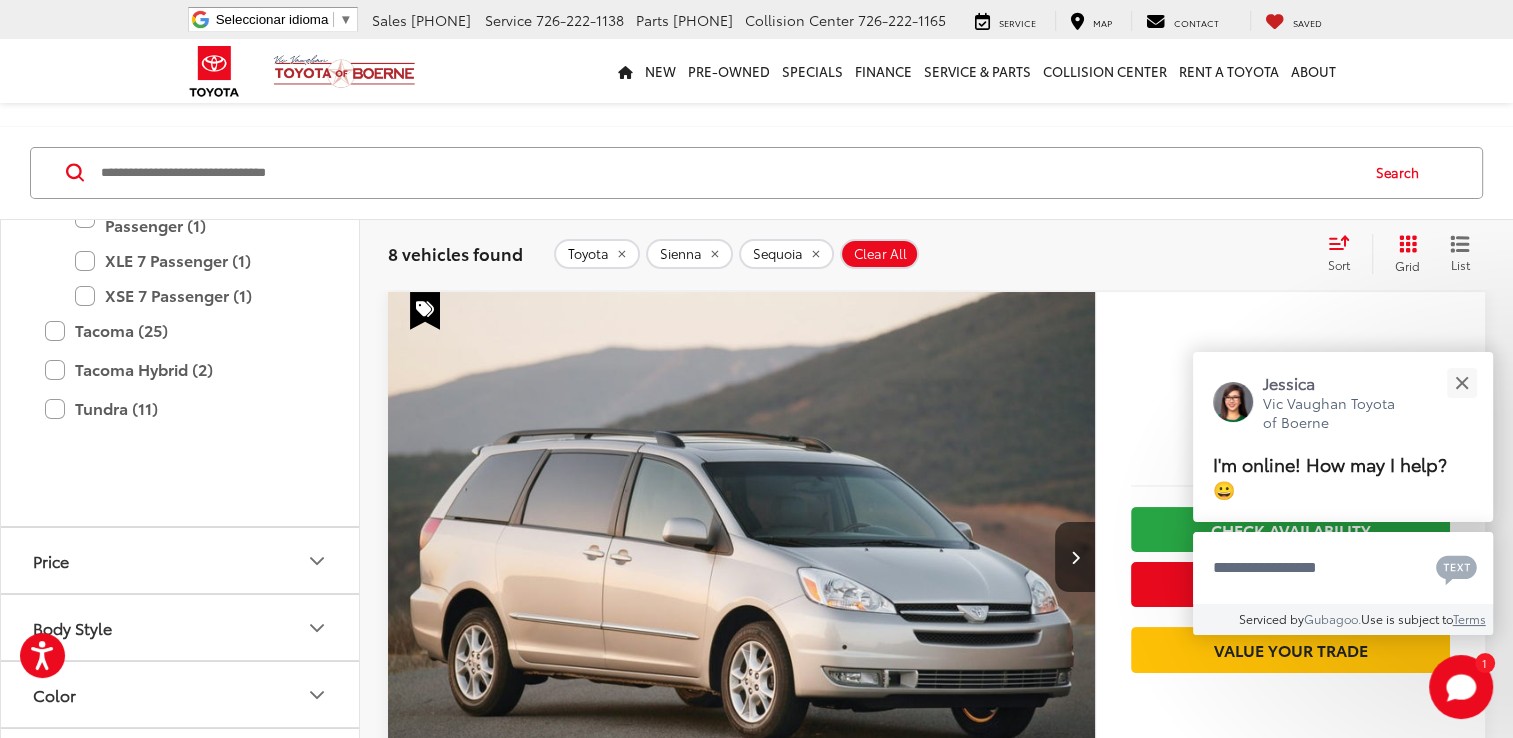 scroll, scrollTop: 1700, scrollLeft: 0, axis: vertical 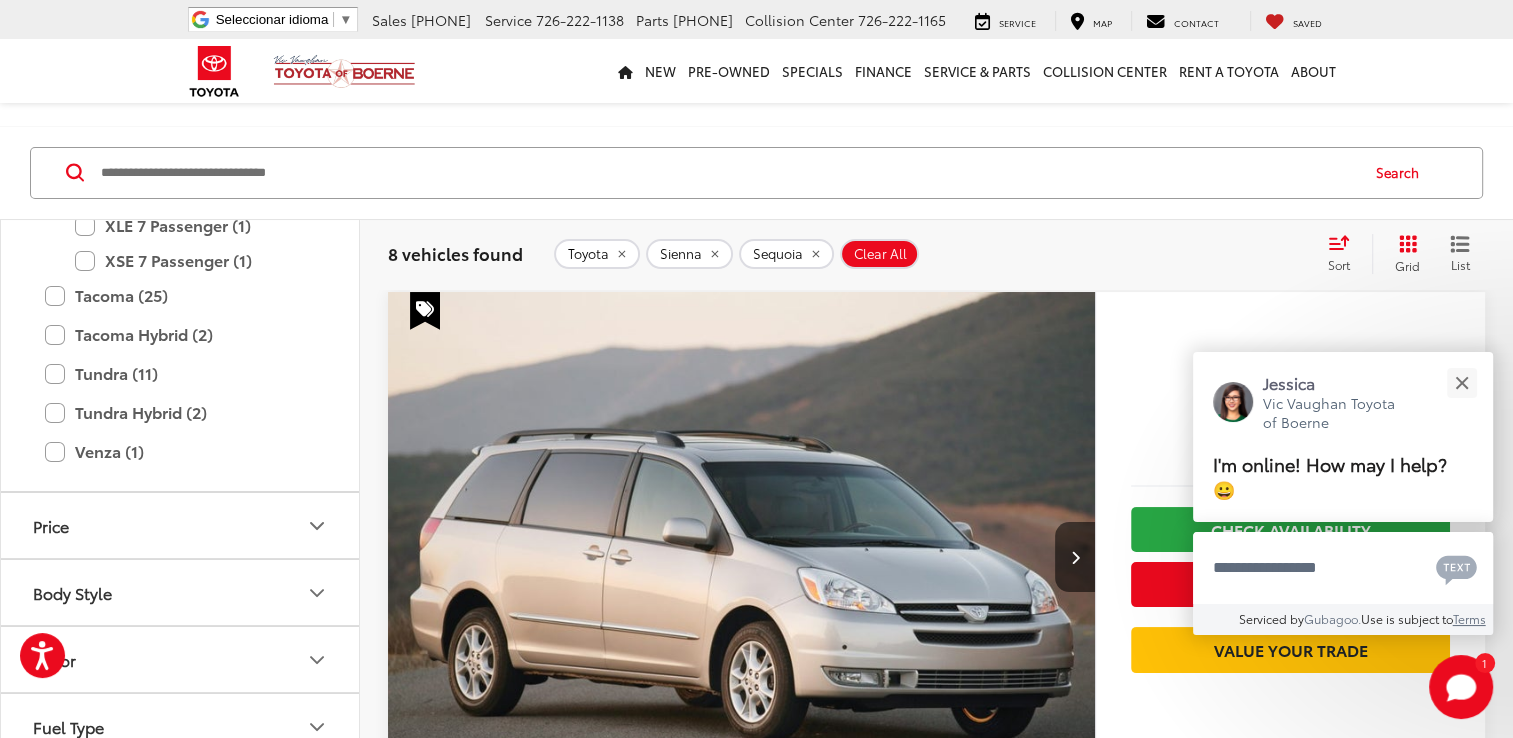 click on "Platinum 7 Passenger (1)" at bounding box center [195, 139] 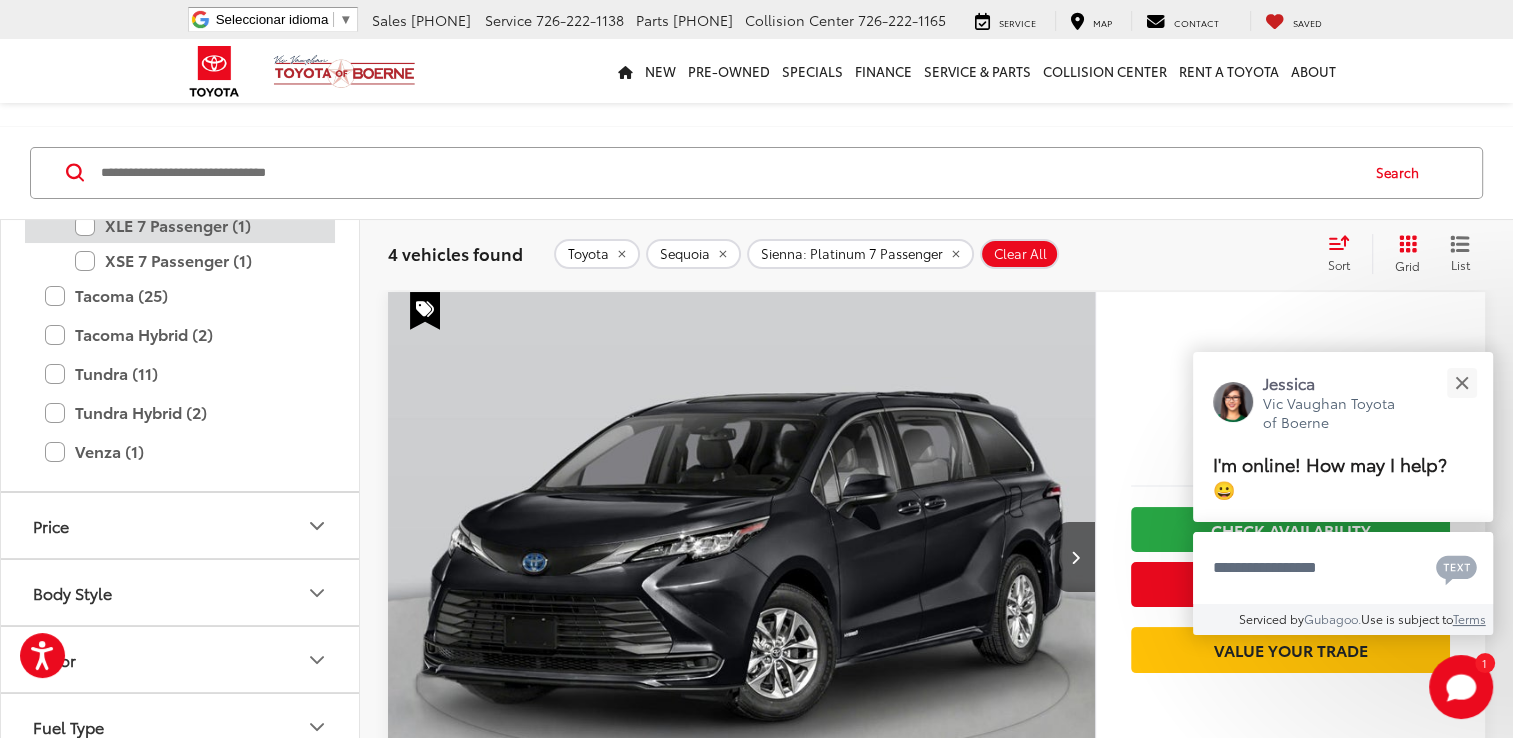 click on "XLE 7 Passenger (1)" 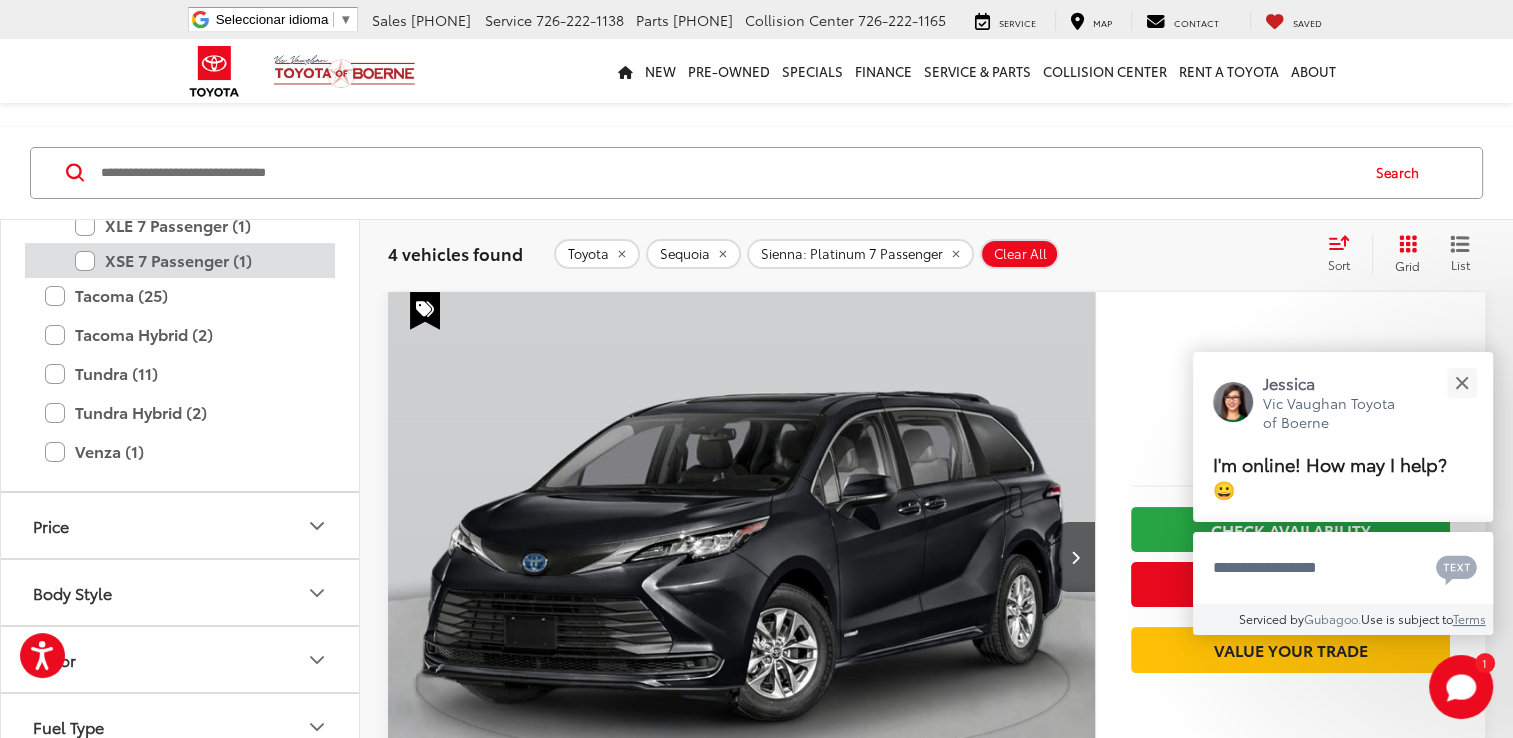 click on "XSE 7 Passenger (1)" at bounding box center [195, 260] 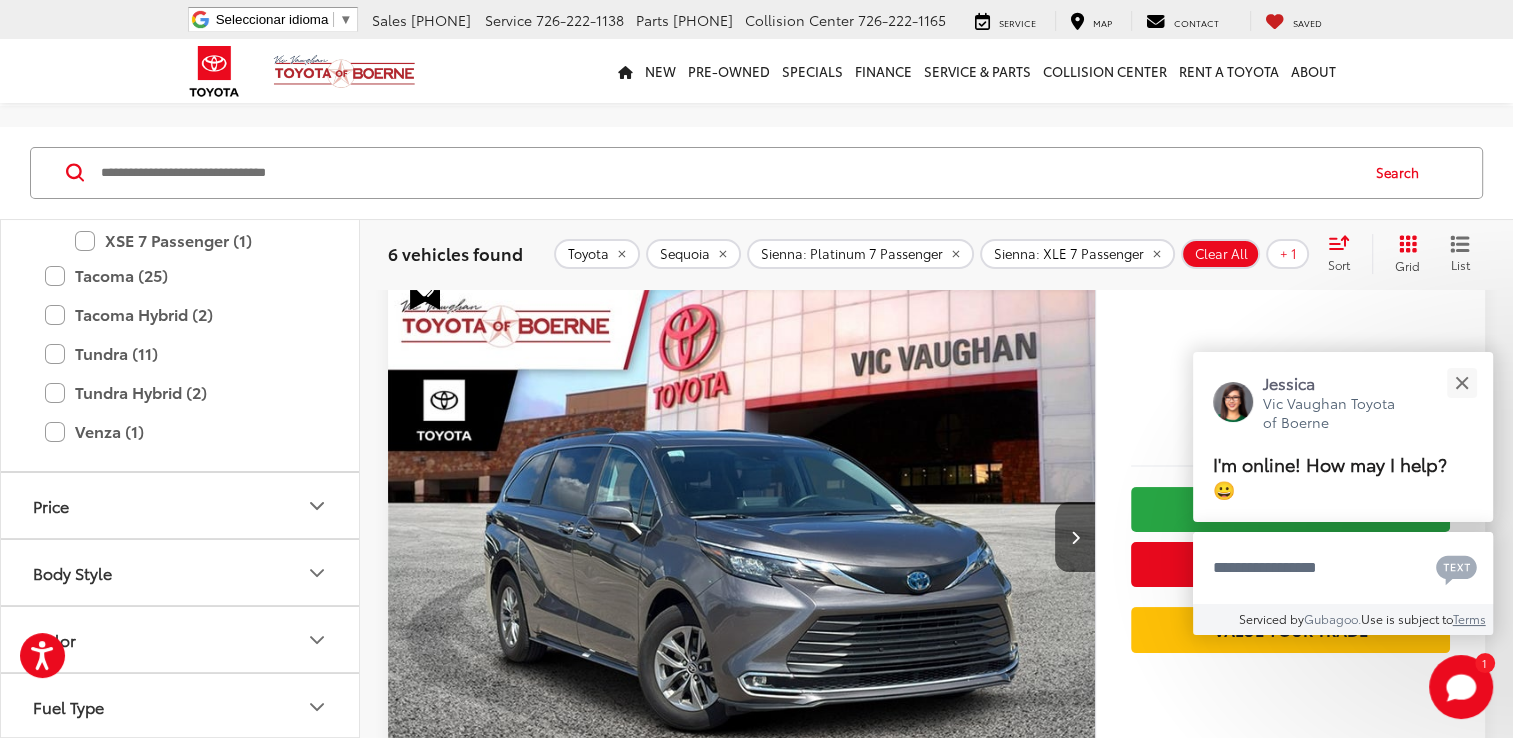 scroll, scrollTop: 200, scrollLeft: 0, axis: vertical 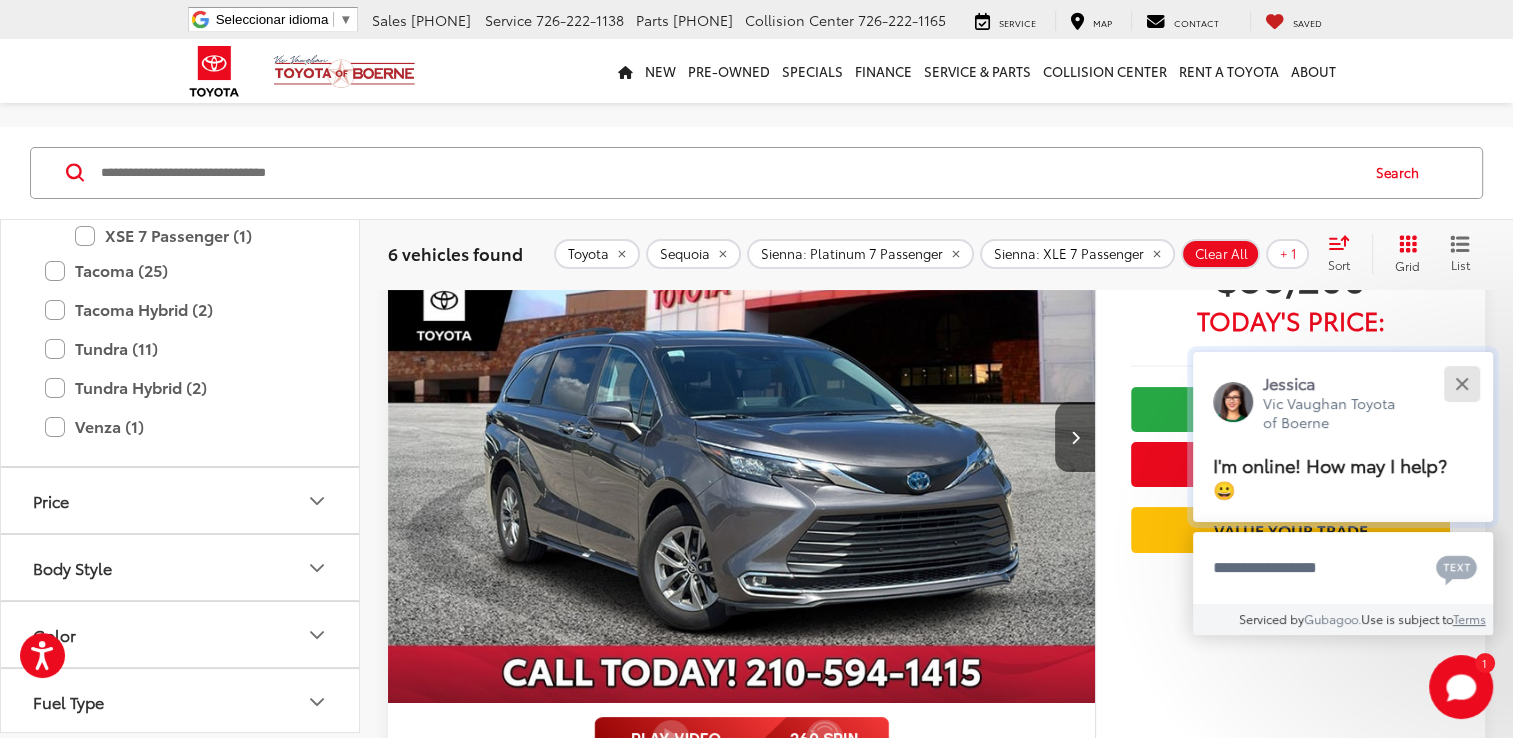 click at bounding box center [1461, 383] 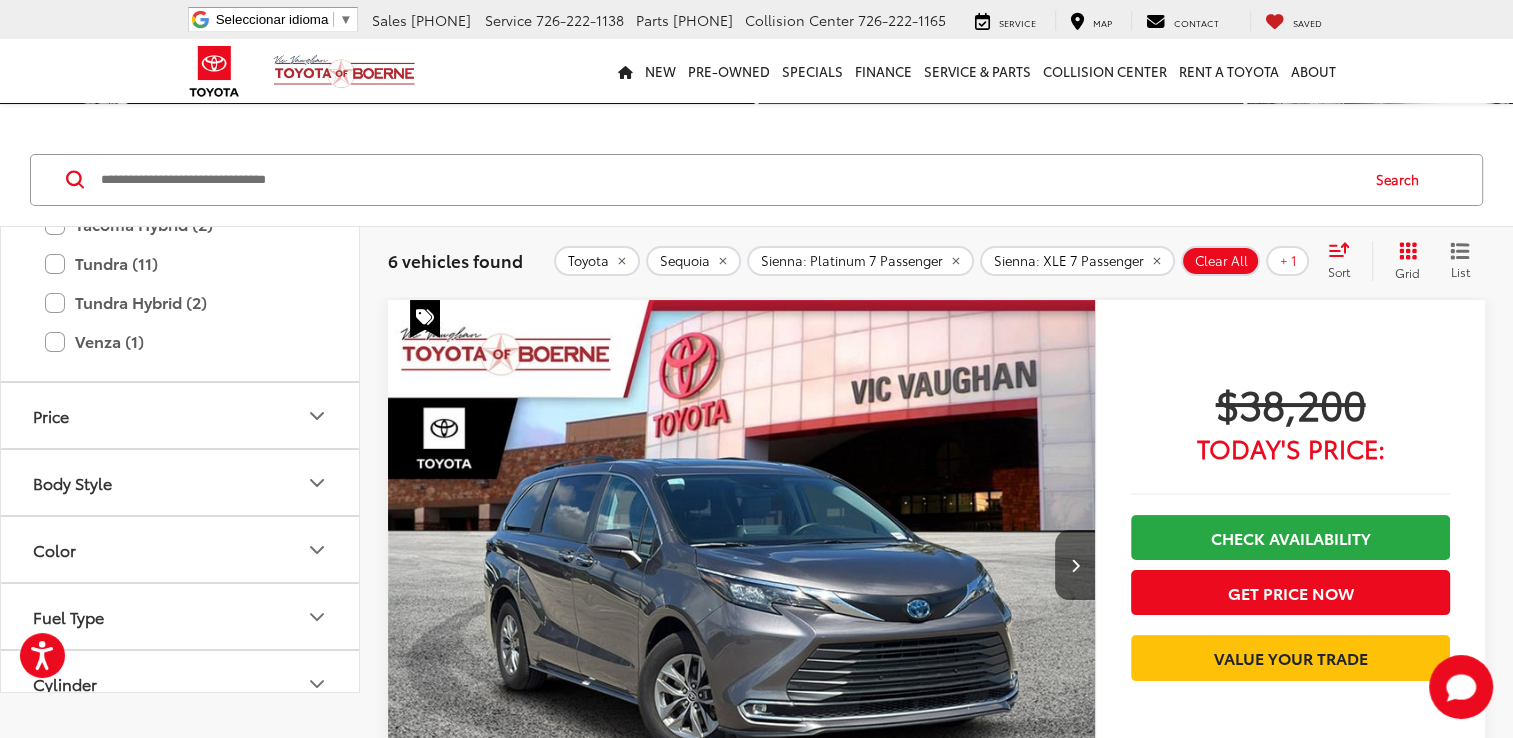 scroll, scrollTop: 0, scrollLeft: 0, axis: both 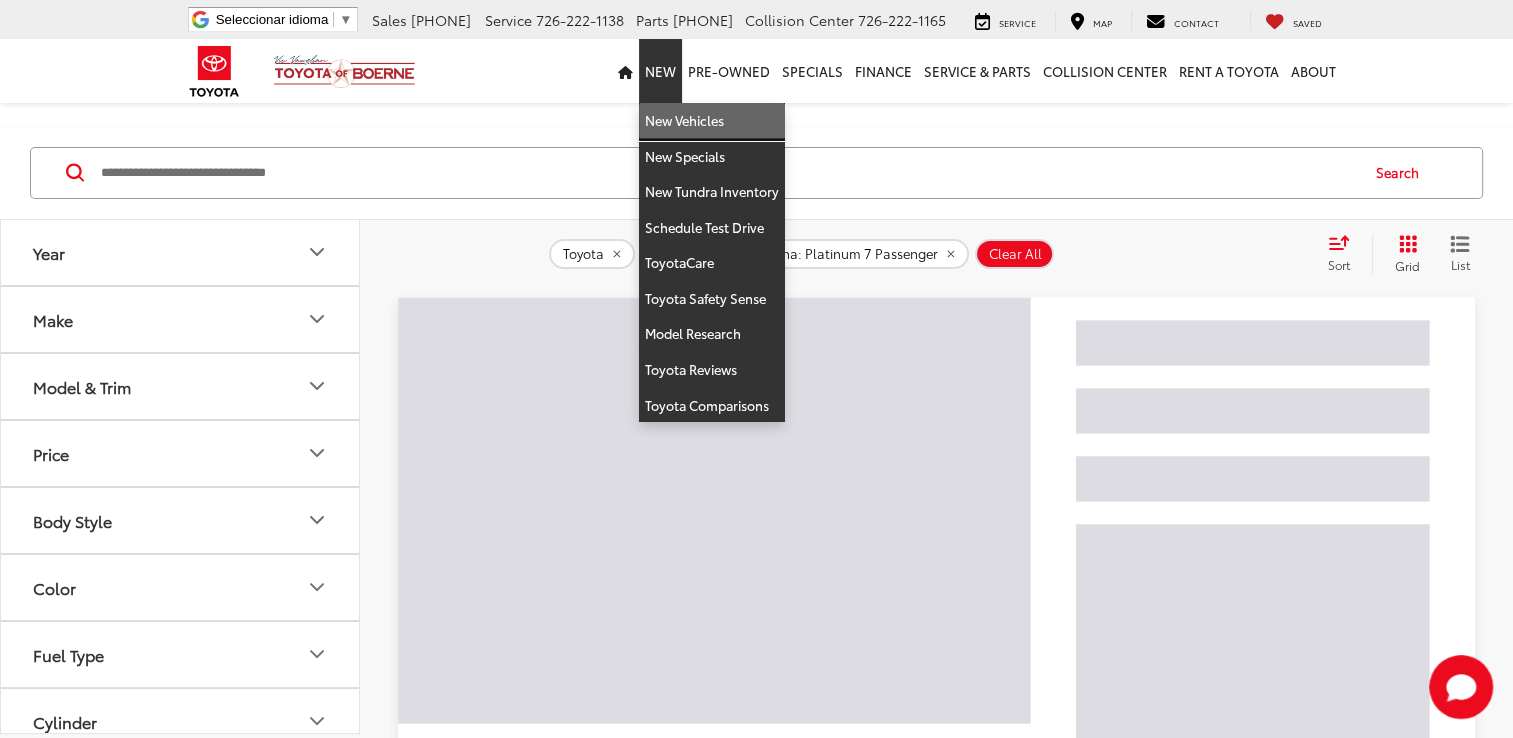 drag, startPoint x: 673, startPoint y: 137, endPoint x: 752, endPoint y: 177, distance: 88.54942 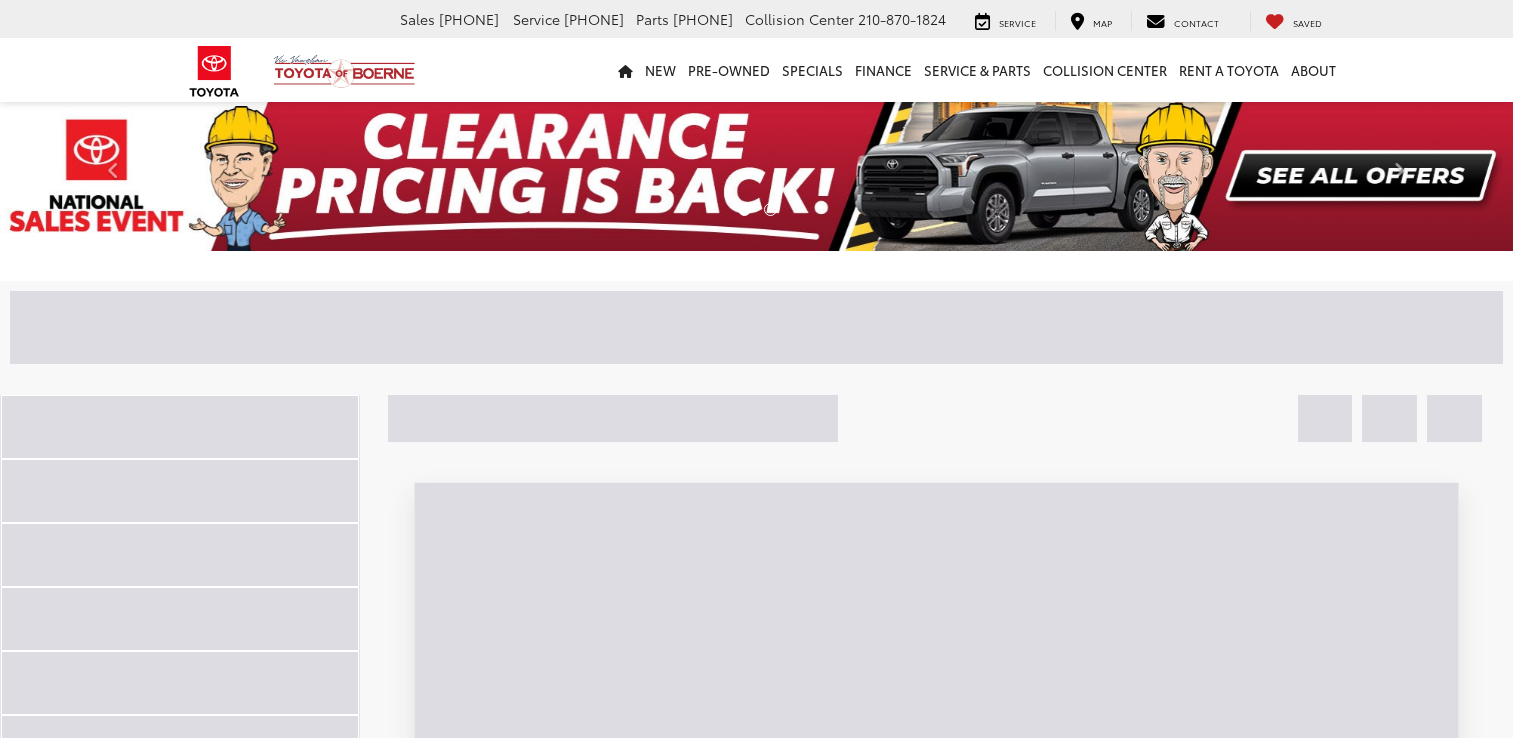 scroll, scrollTop: 0, scrollLeft: 0, axis: both 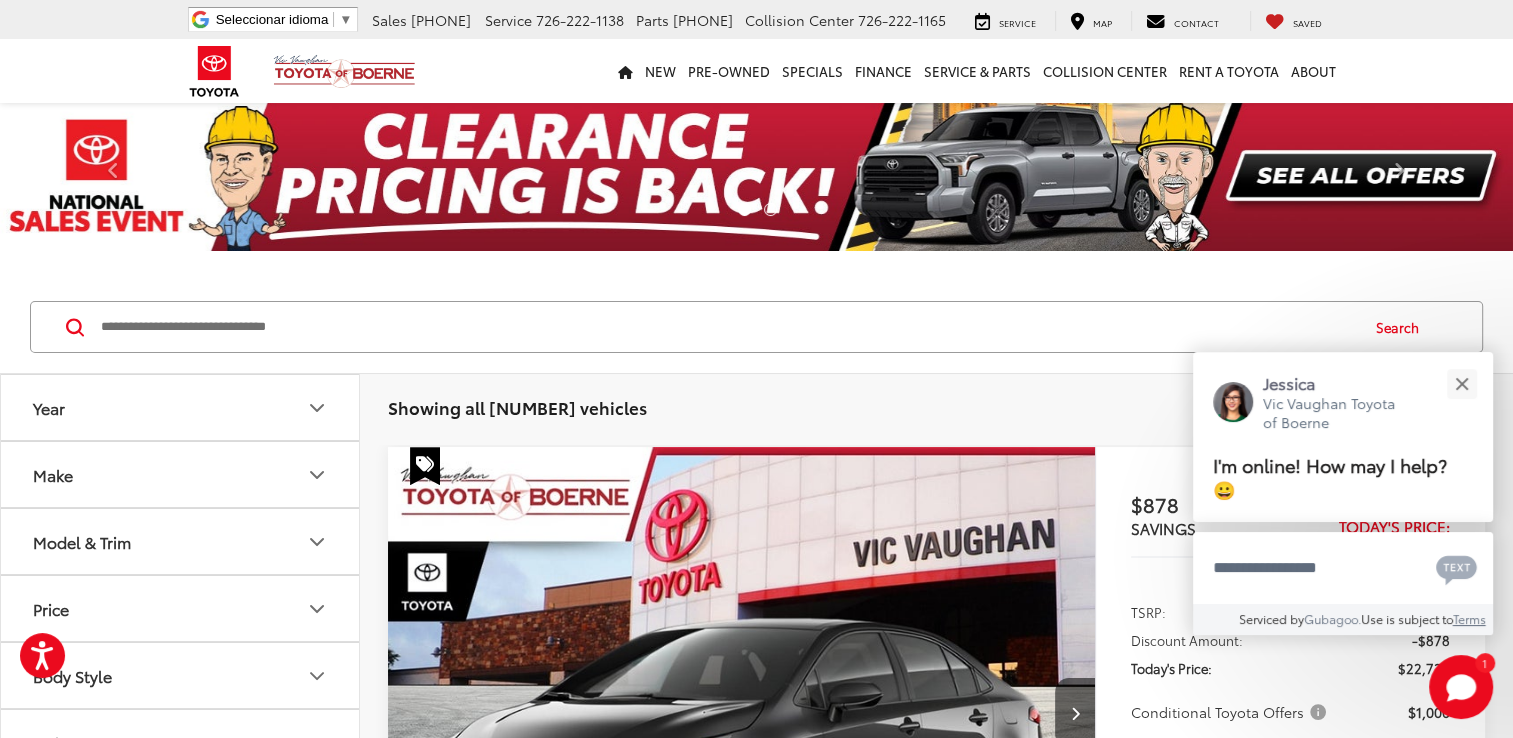 click on "Make" at bounding box center [181, 474] 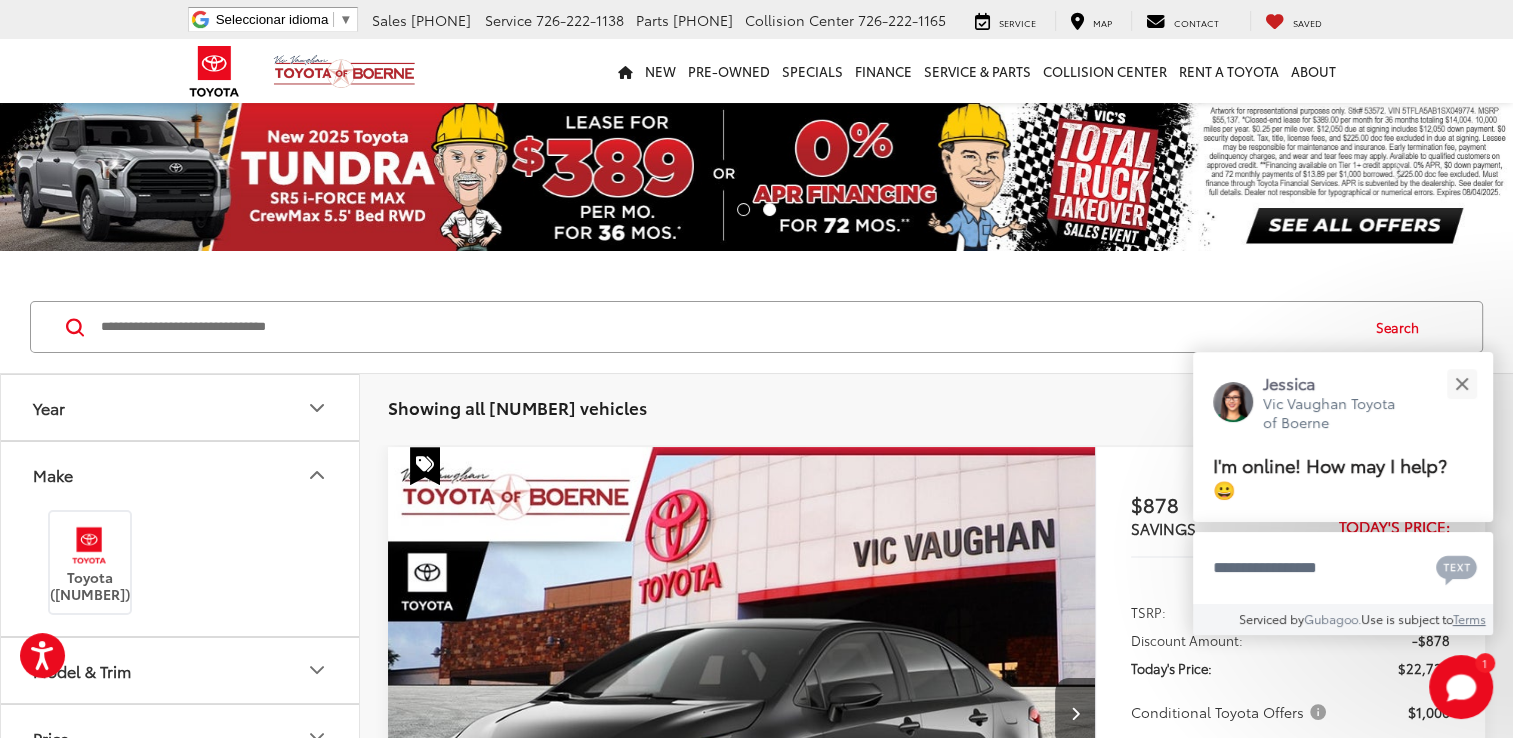 click on "Year" at bounding box center (181, 407) 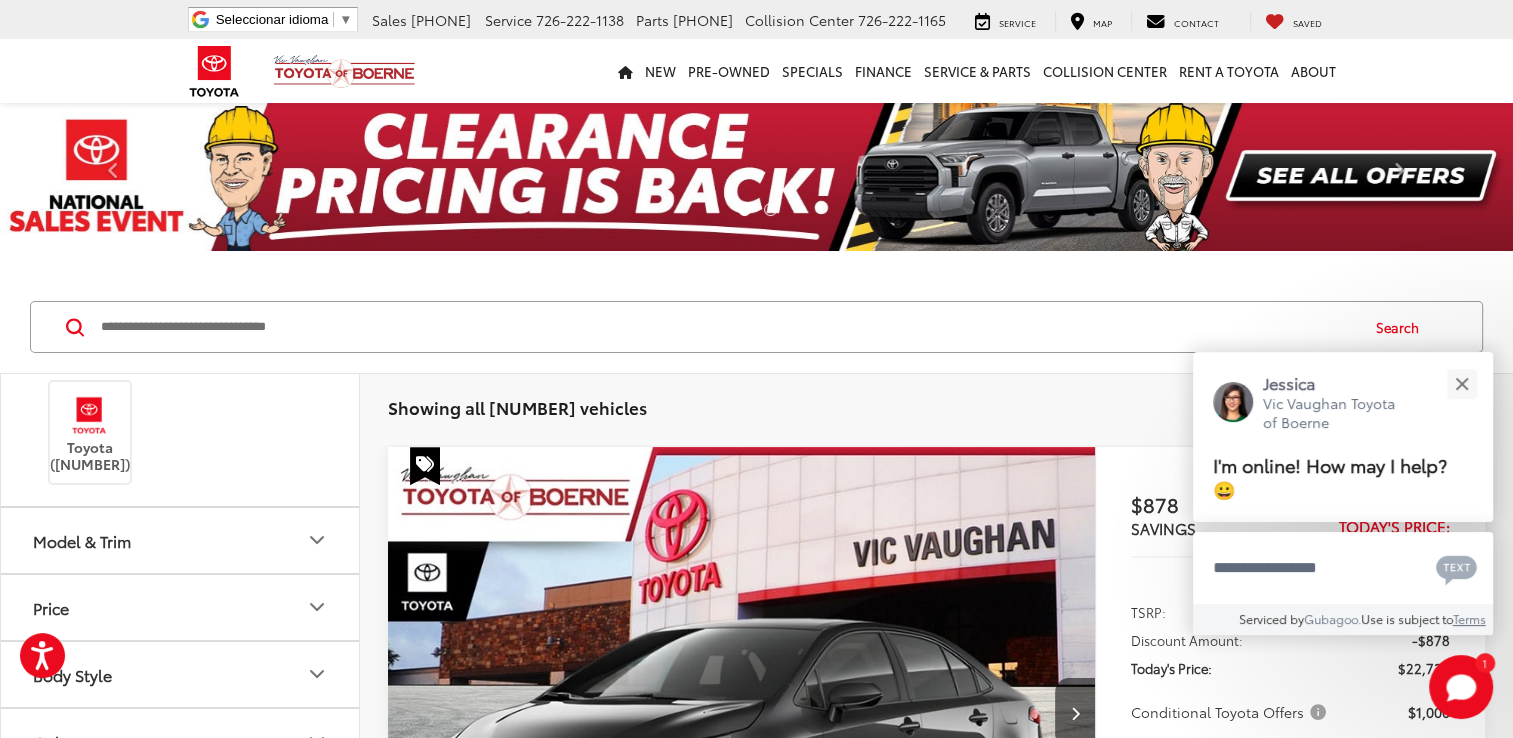 scroll, scrollTop: 400, scrollLeft: 0, axis: vertical 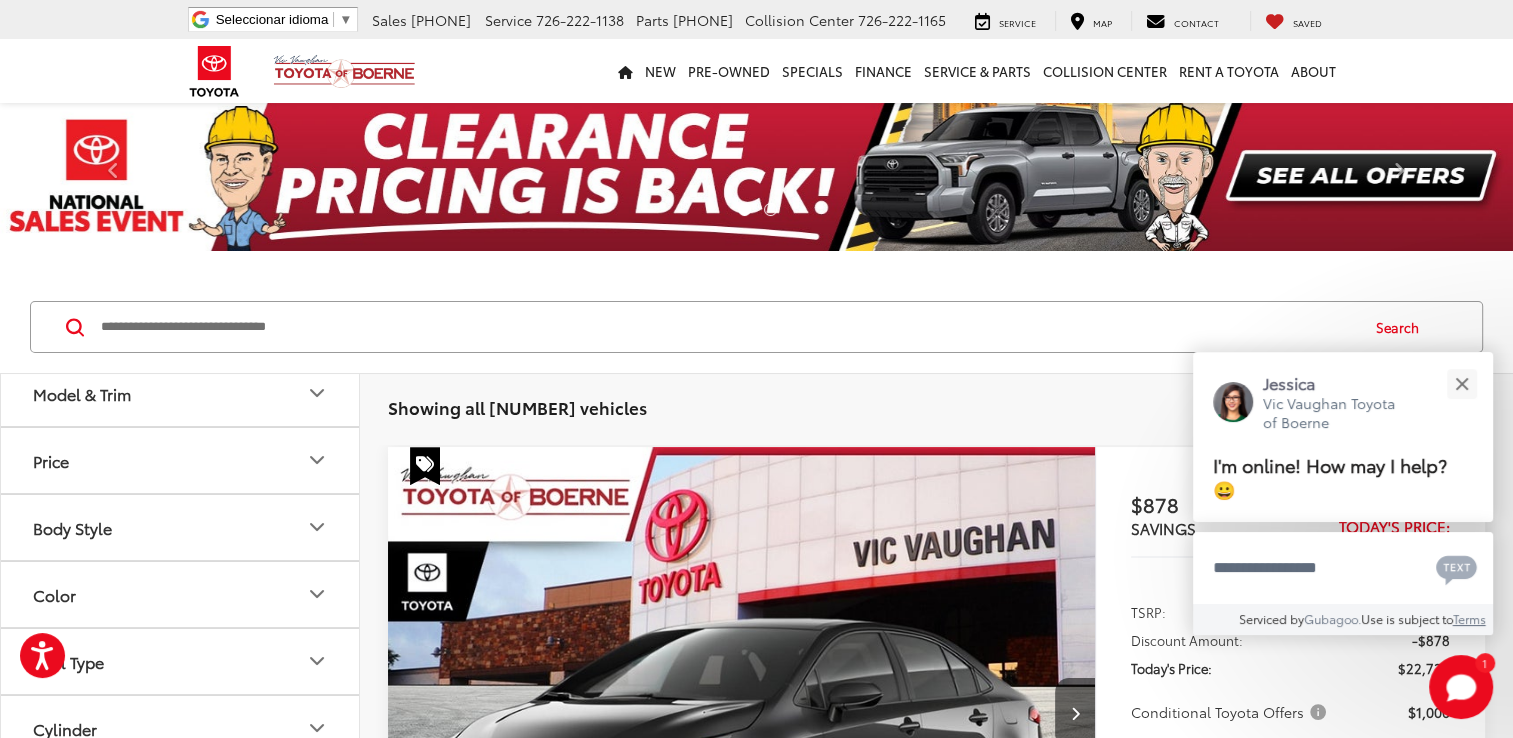 click on "Model & Trim" at bounding box center [181, 393] 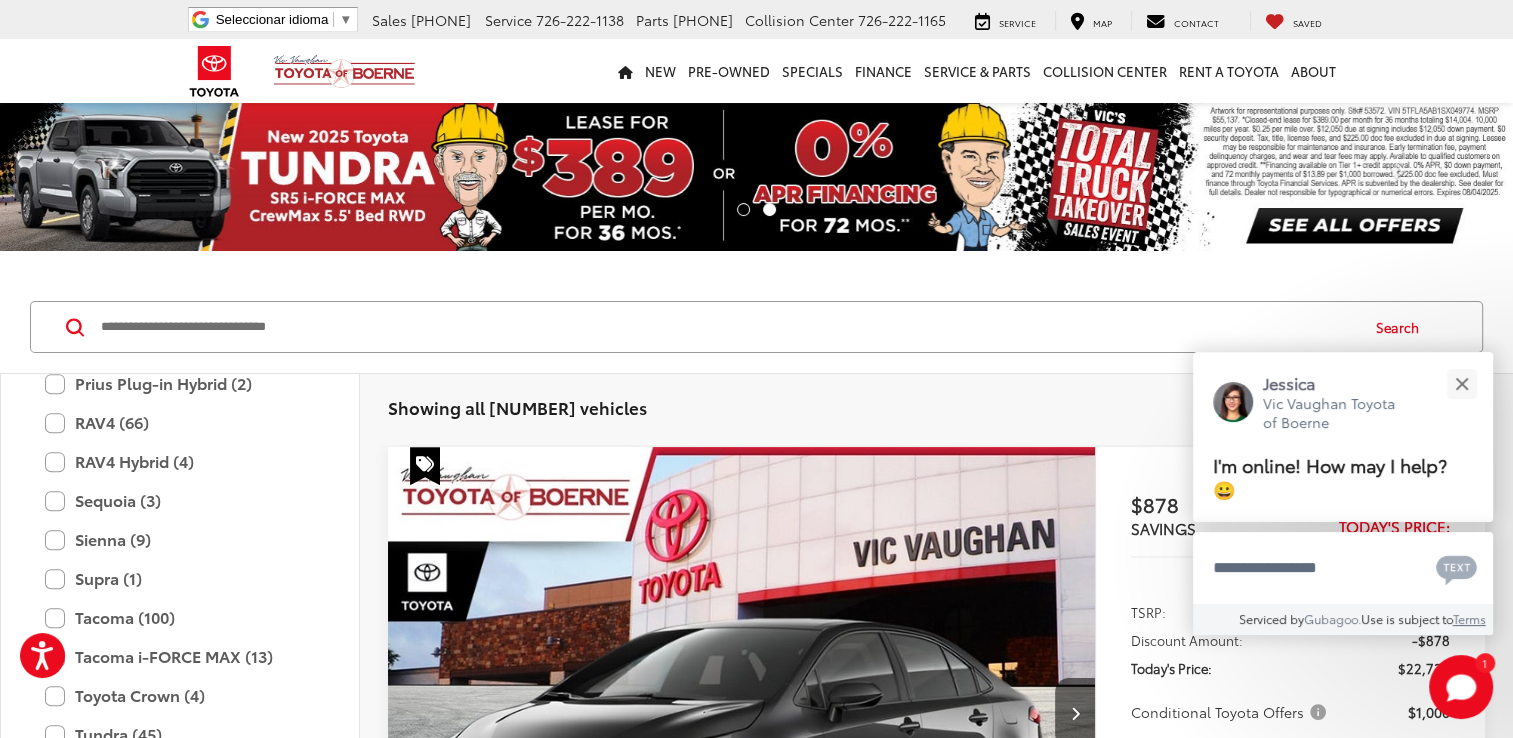 scroll, scrollTop: 1200, scrollLeft: 0, axis: vertical 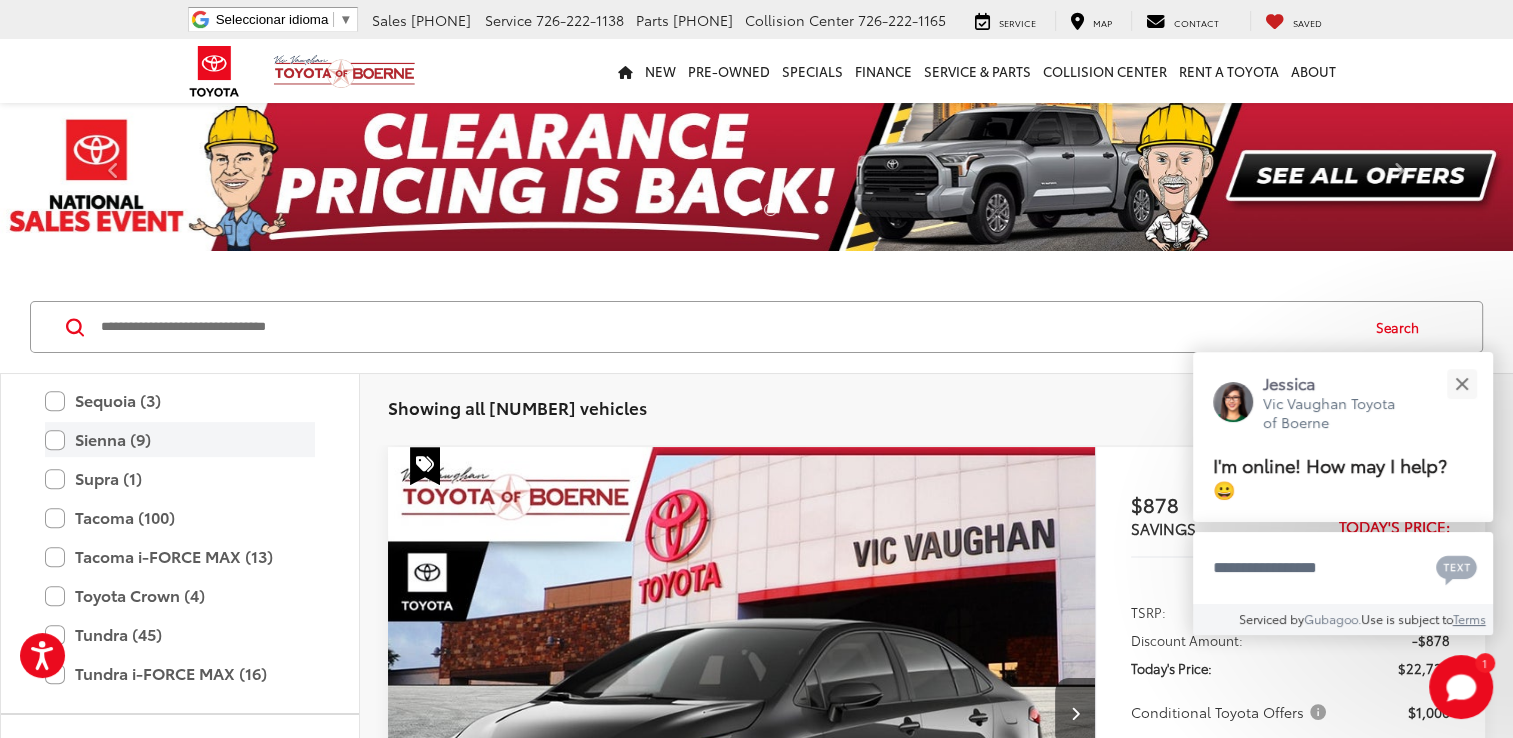 click on "Sienna (9)" at bounding box center [180, 439] 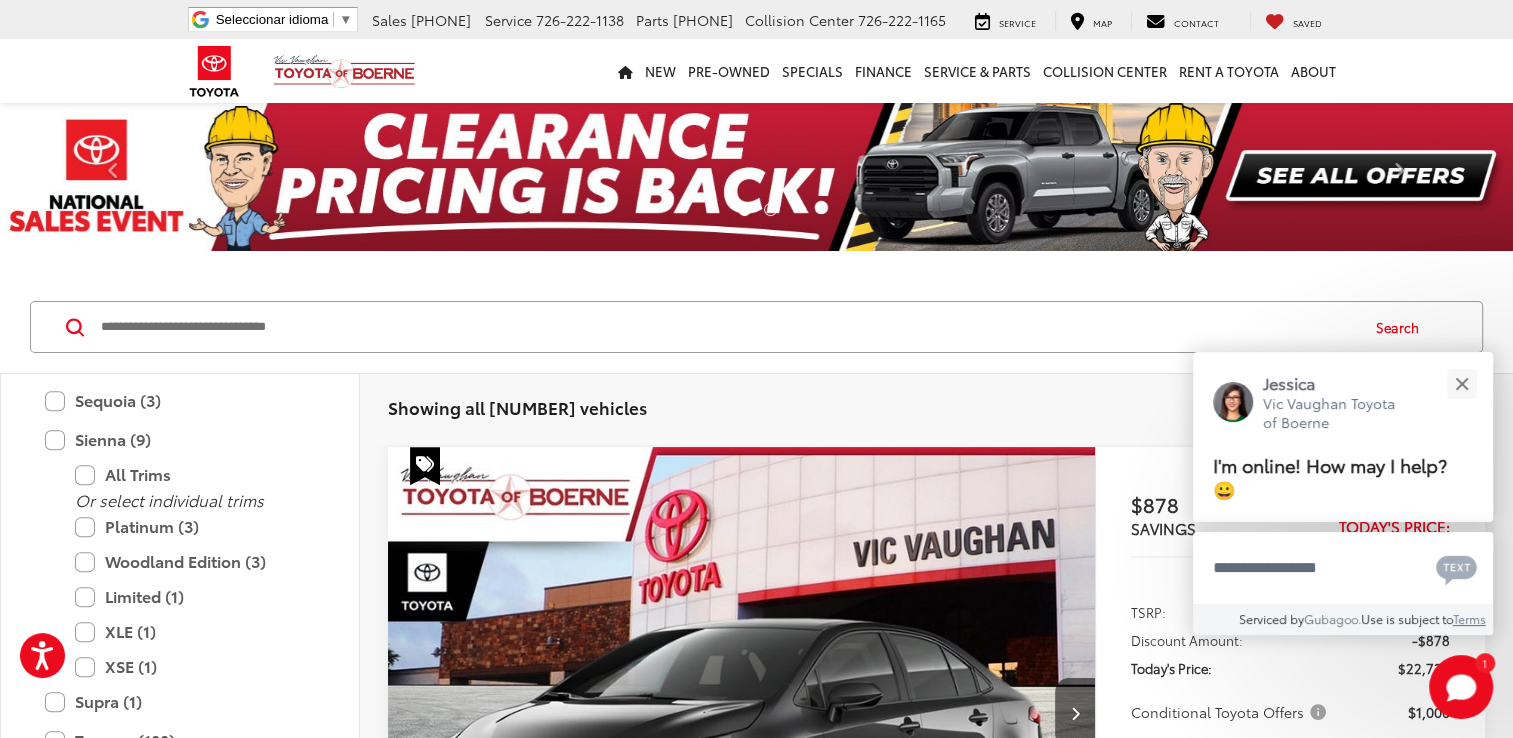 type on "****" 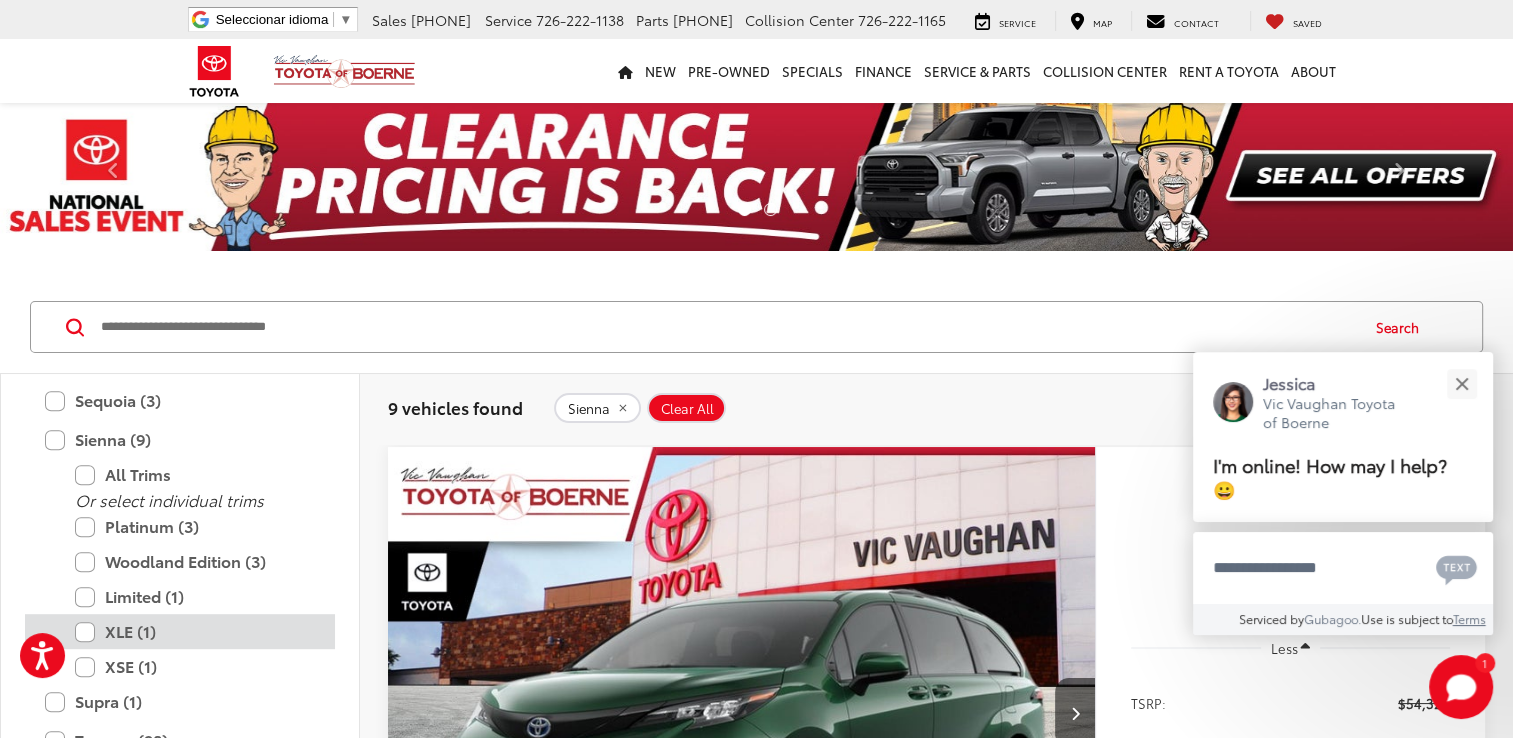 click on "XLE (1)" at bounding box center [195, 631] 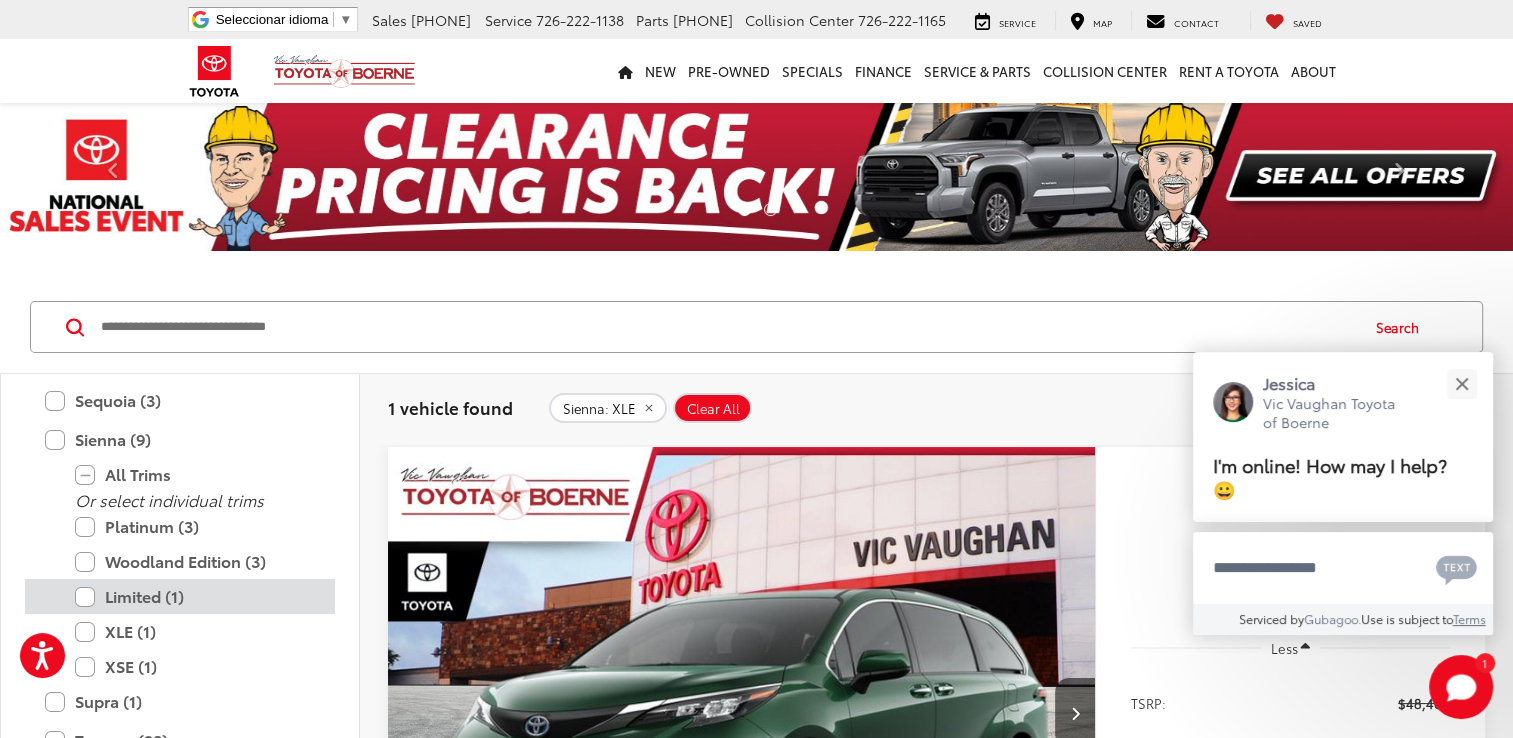 click on "Limited (1)" at bounding box center (195, 596) 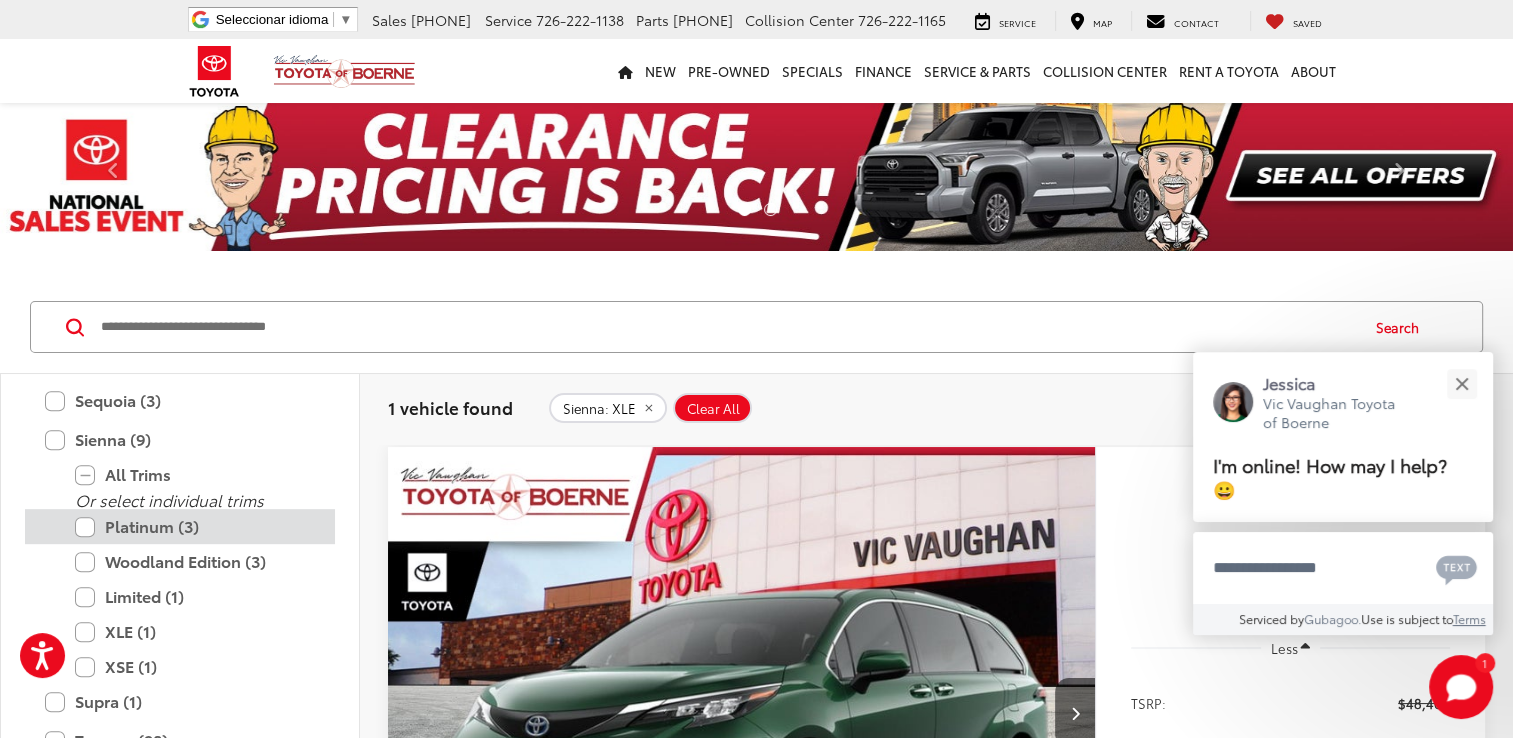 drag, startPoint x: 92, startPoint y: 523, endPoint x: 109, endPoint y: 526, distance: 17.262676 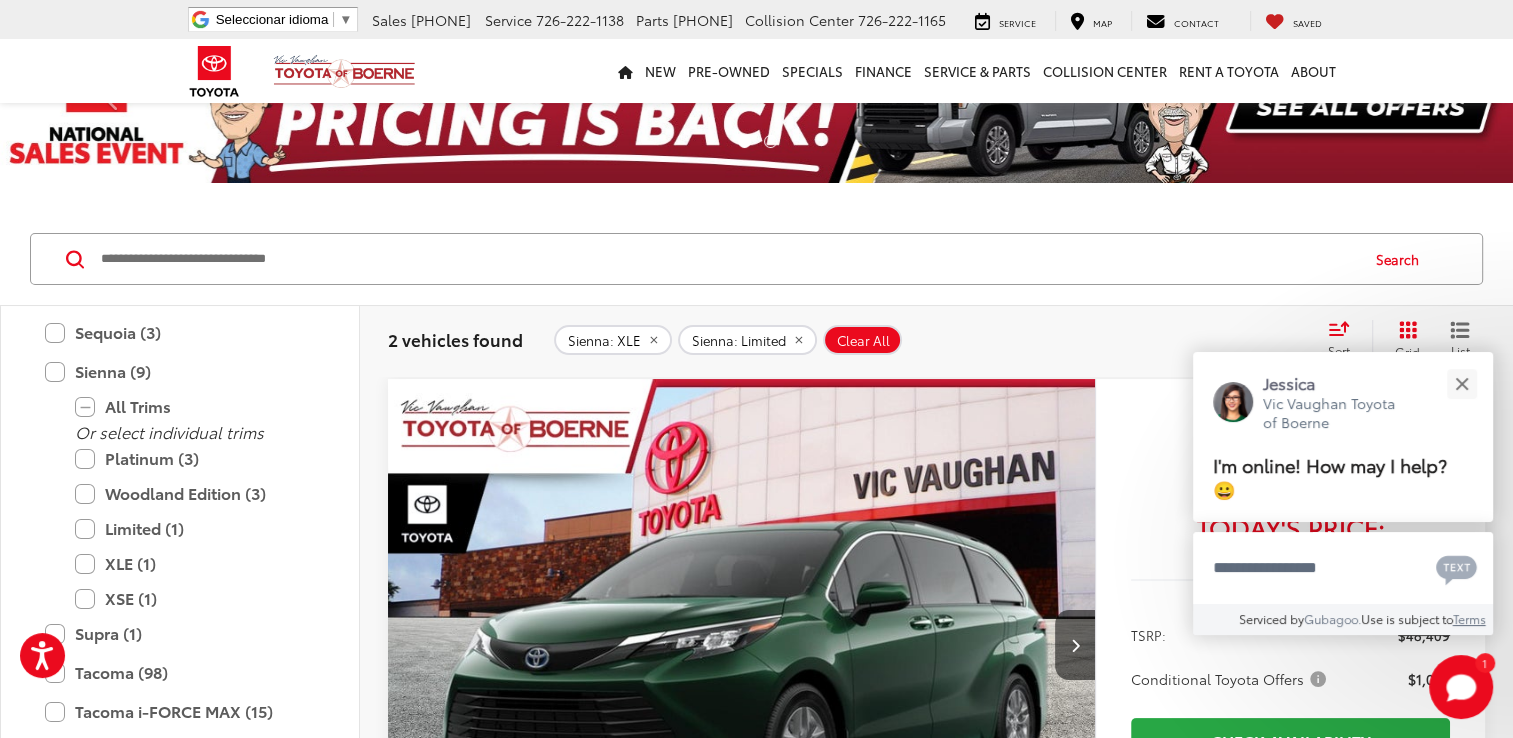 scroll, scrollTop: 100, scrollLeft: 0, axis: vertical 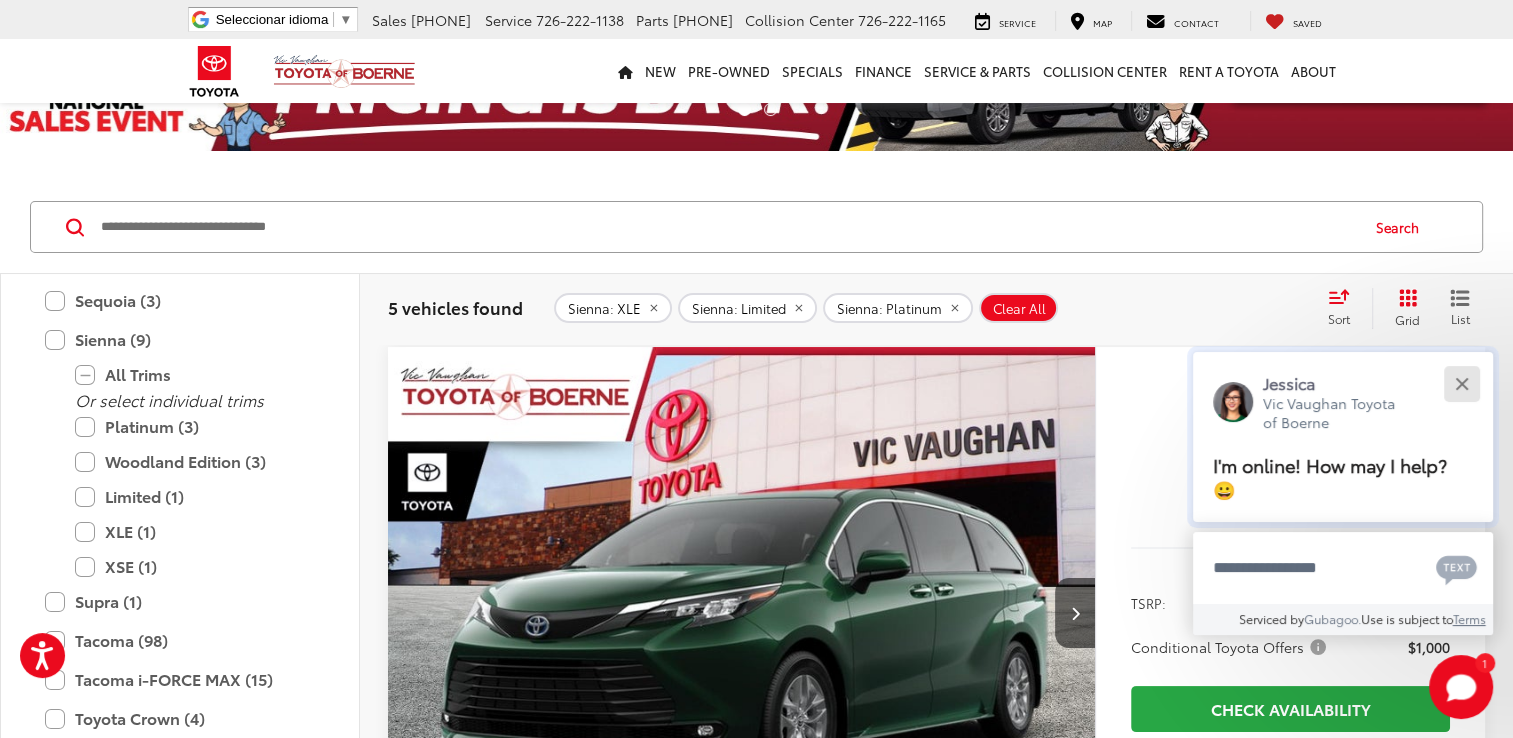 click at bounding box center [1461, 383] 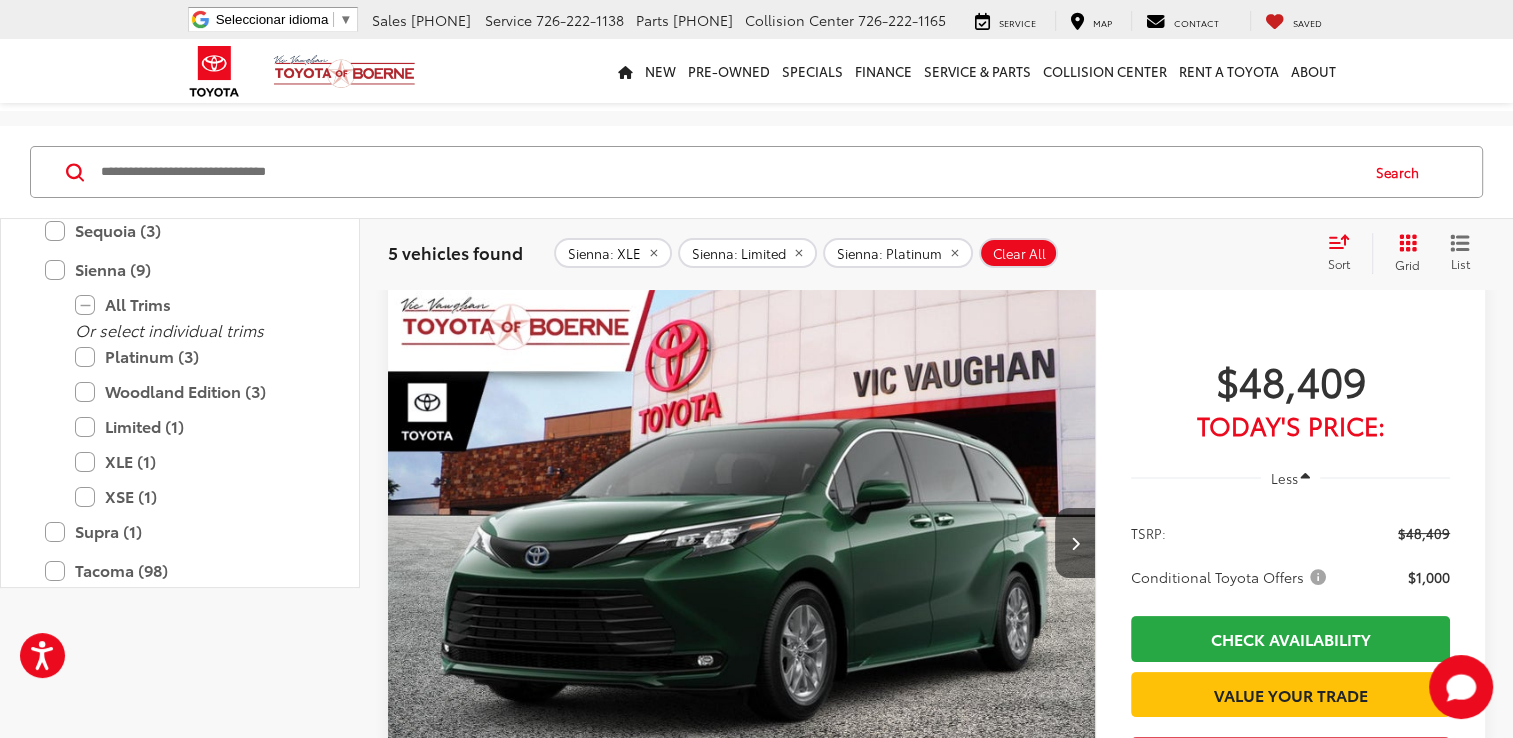 scroll, scrollTop: 0, scrollLeft: 0, axis: both 